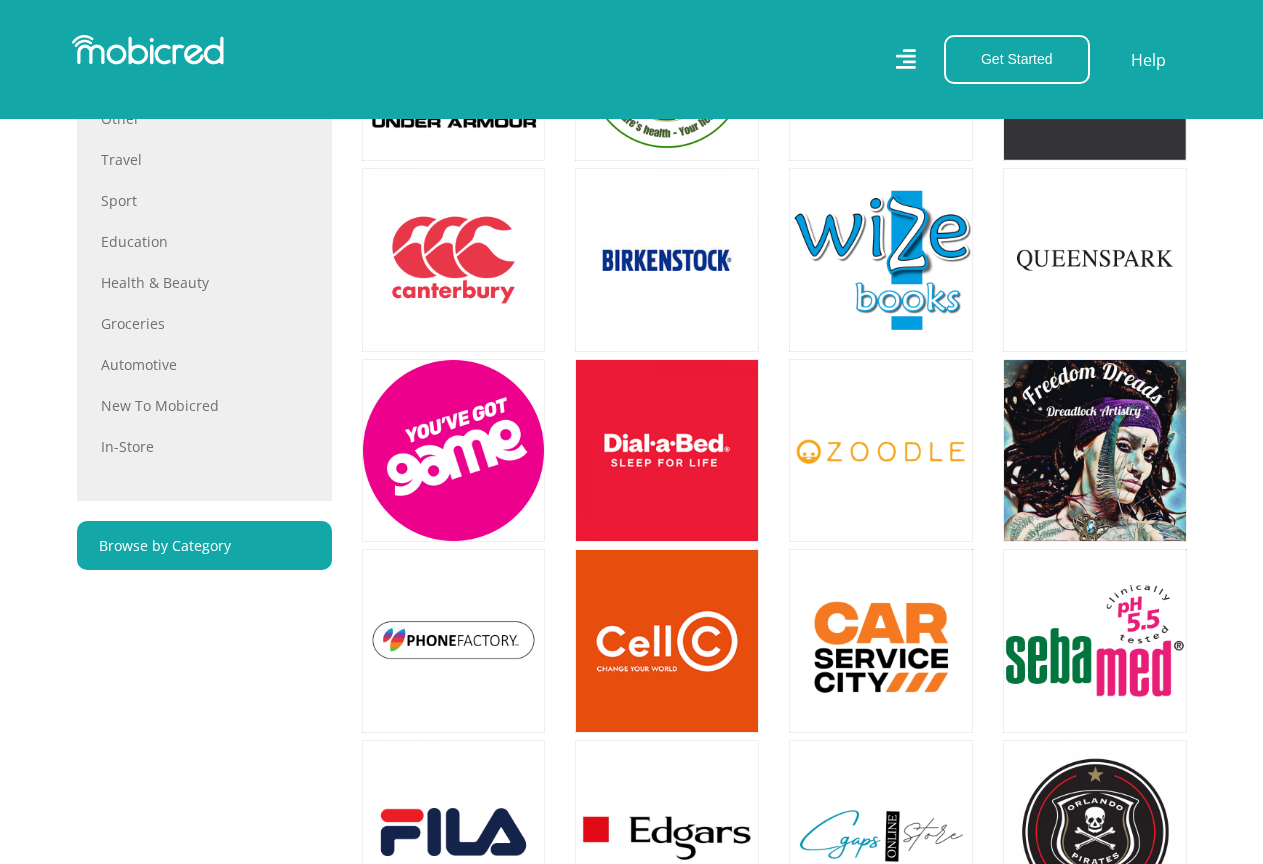 scroll, scrollTop: 1100, scrollLeft: 0, axis: vertical 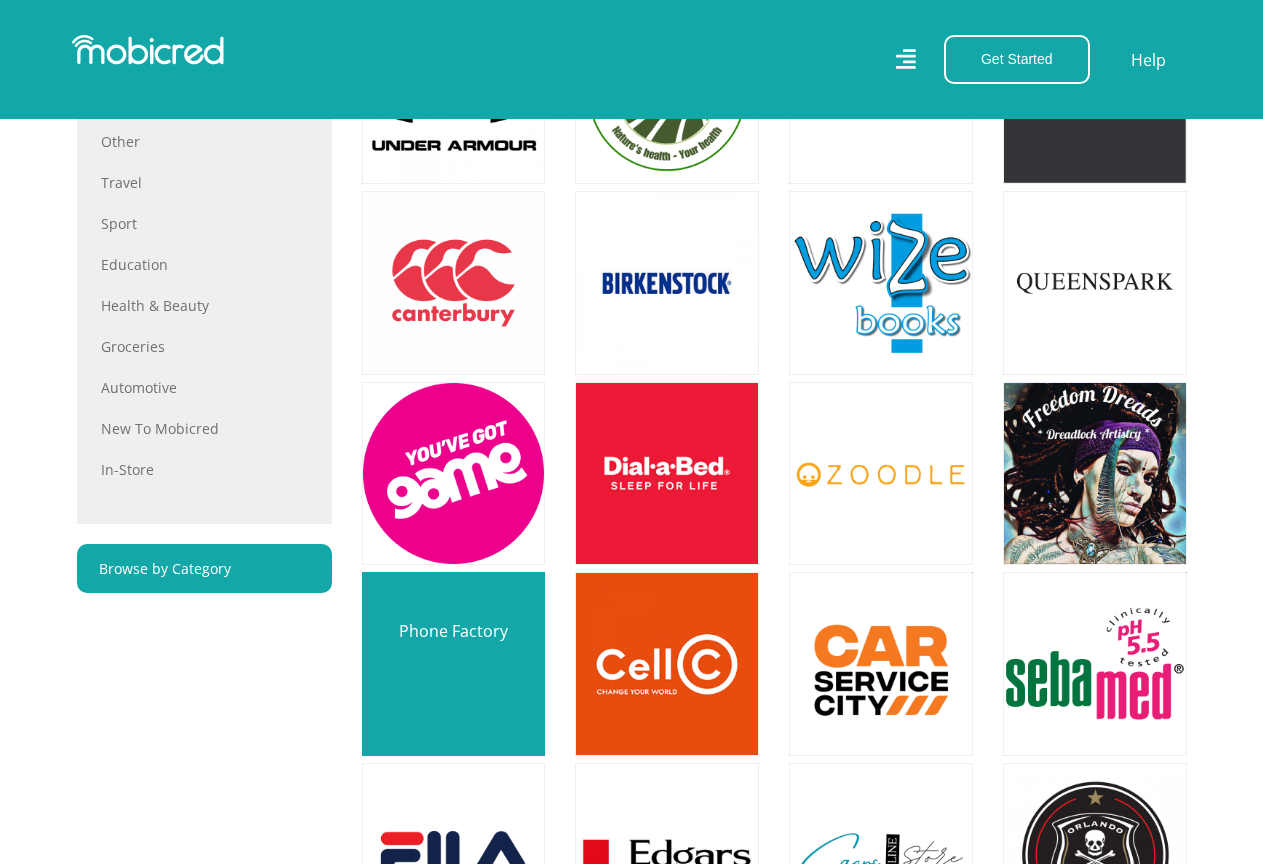 click at bounding box center [454, 664] 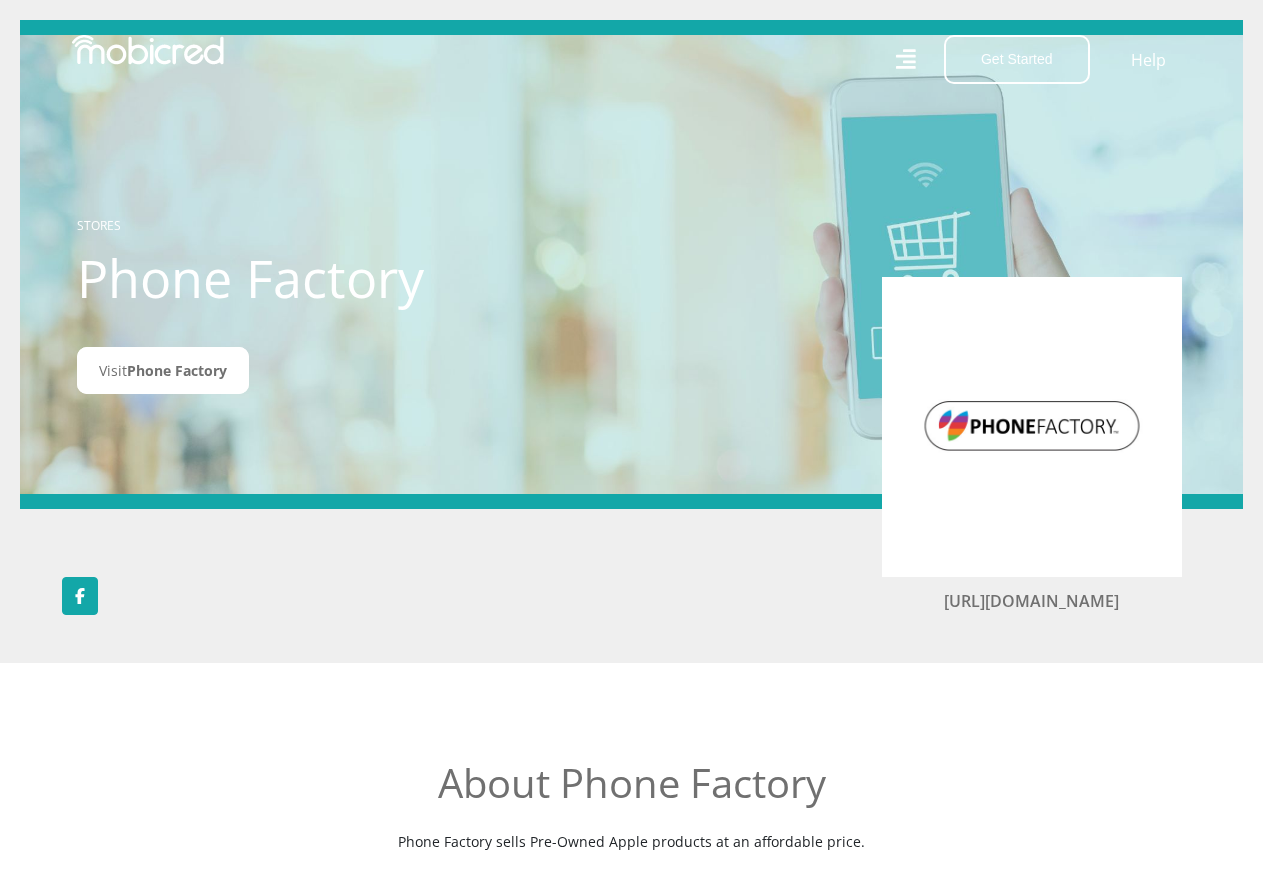 scroll, scrollTop: 0, scrollLeft: 0, axis: both 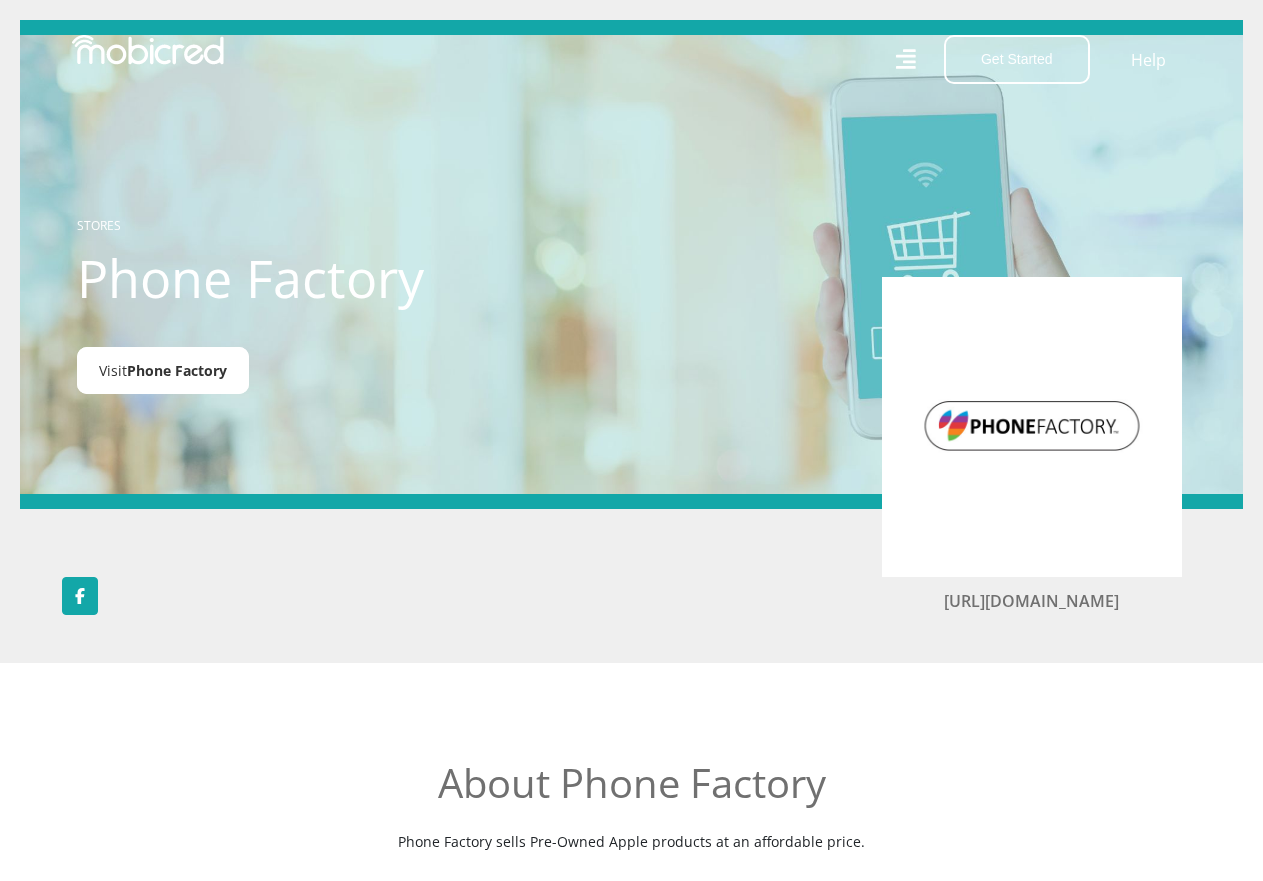 click on "Phone Factory" at bounding box center (177, 370) 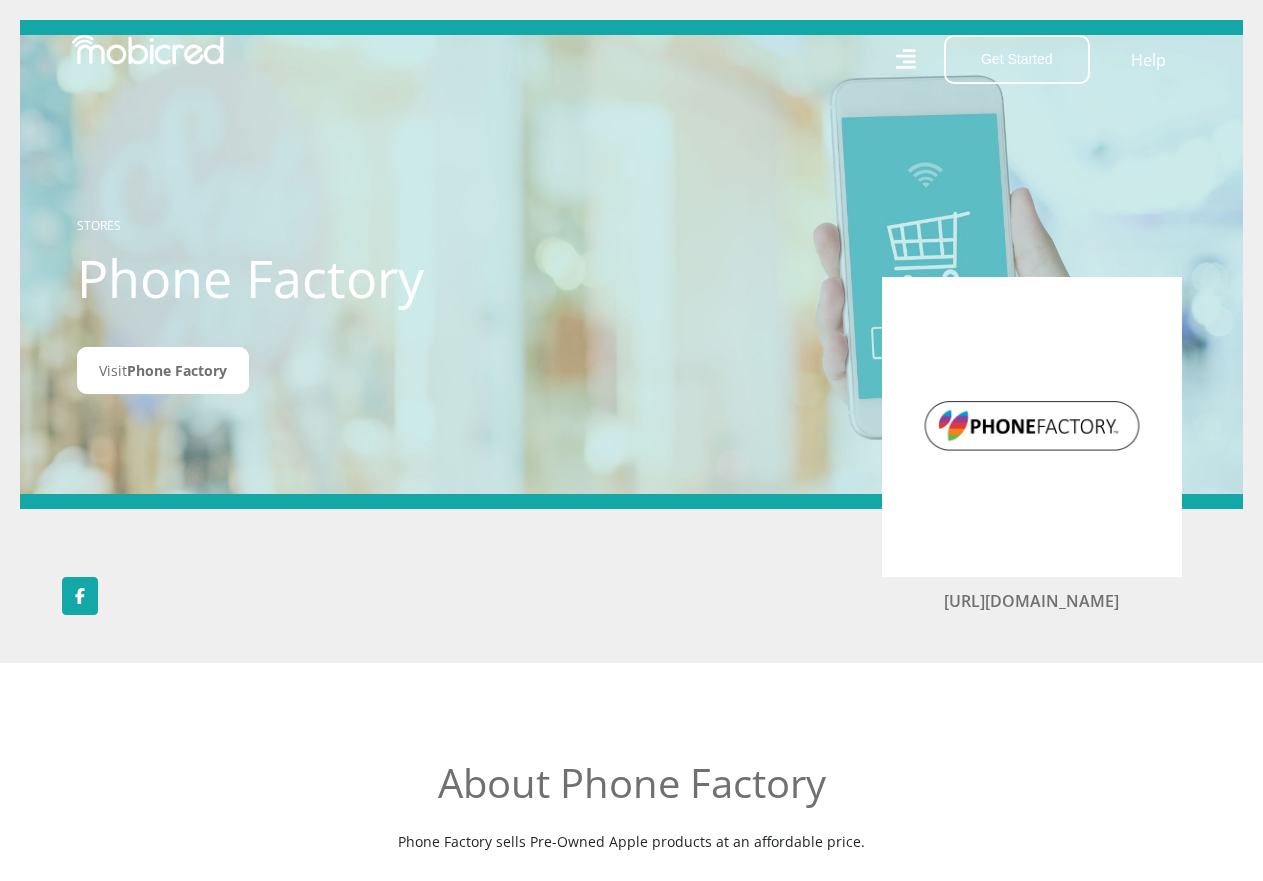 scroll, scrollTop: 0, scrollLeft: 0, axis: both 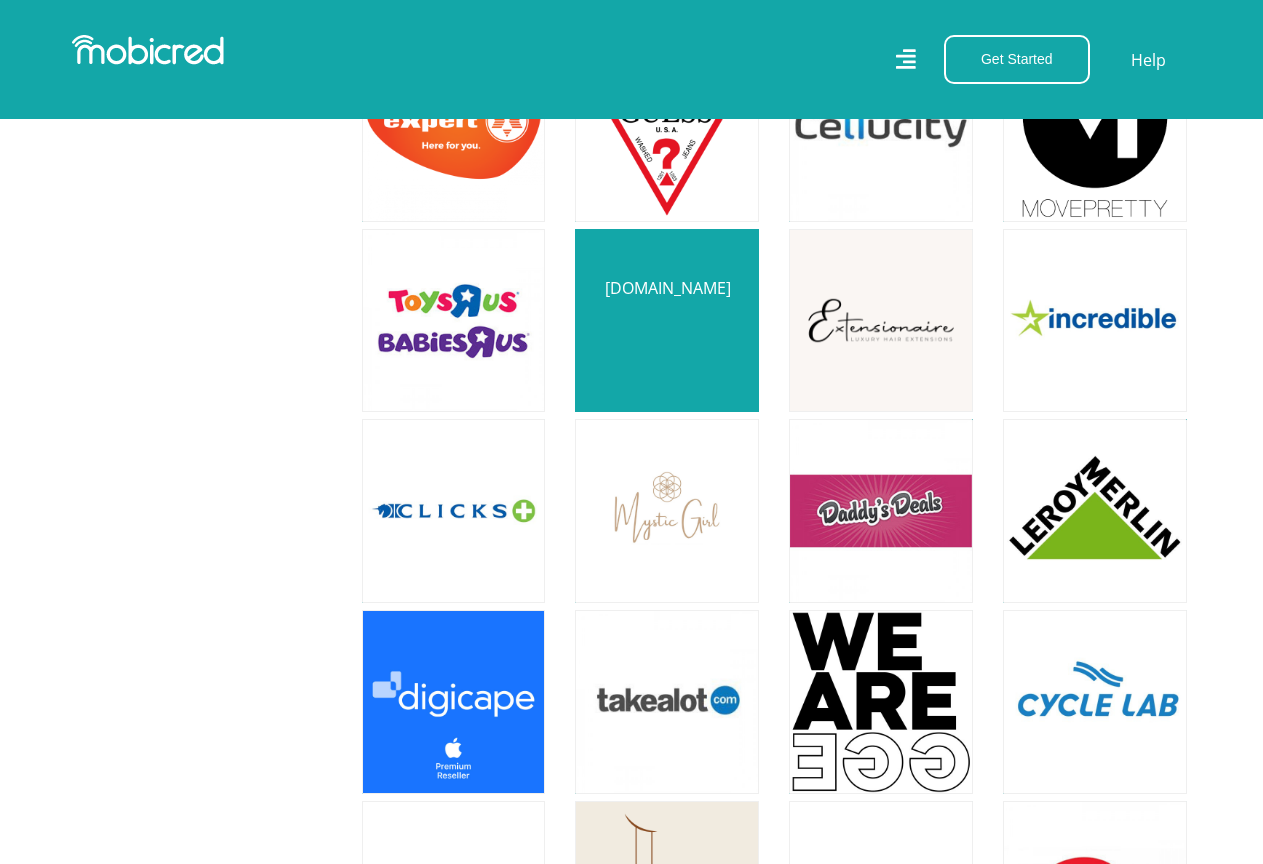 click at bounding box center (667, 321) 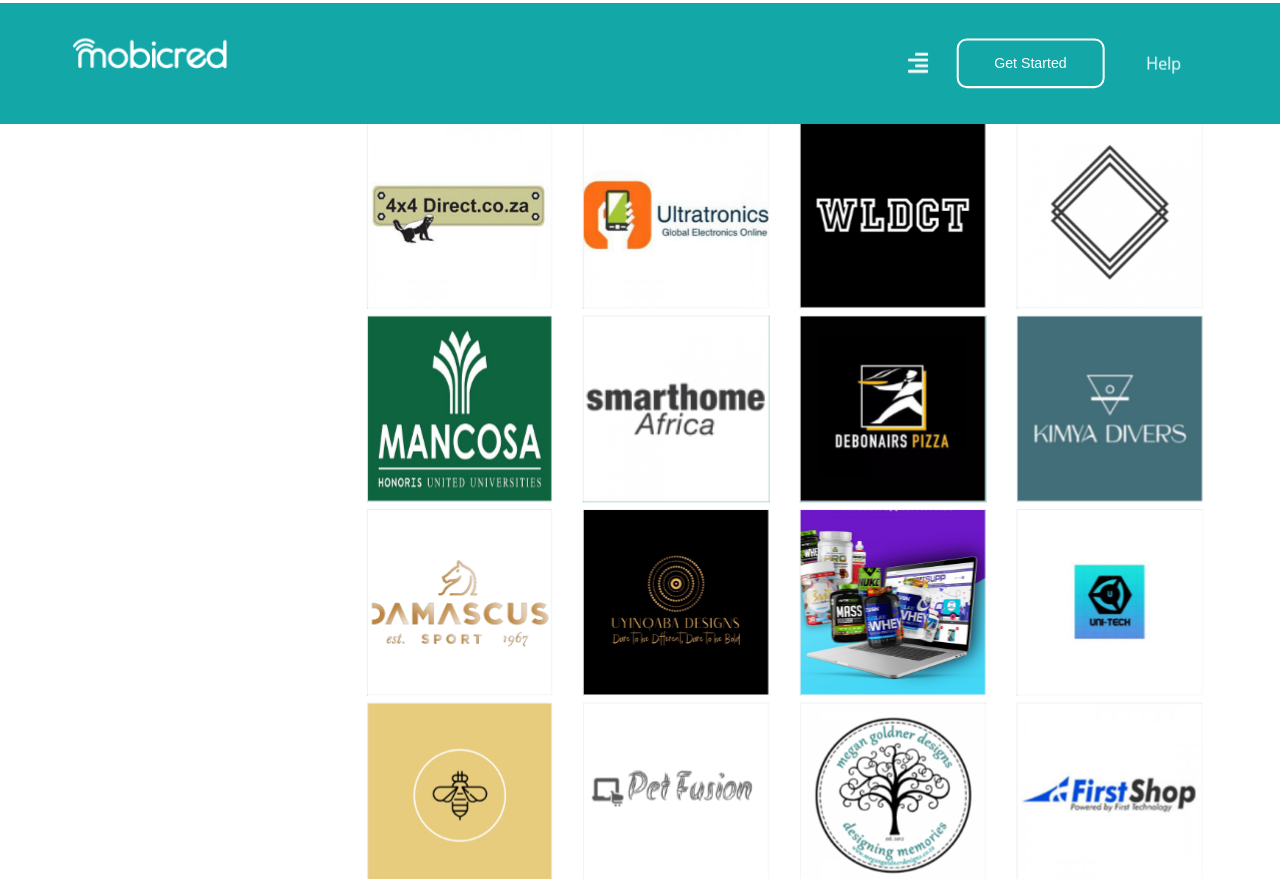 scroll, scrollTop: 13734, scrollLeft: 0, axis: vertical 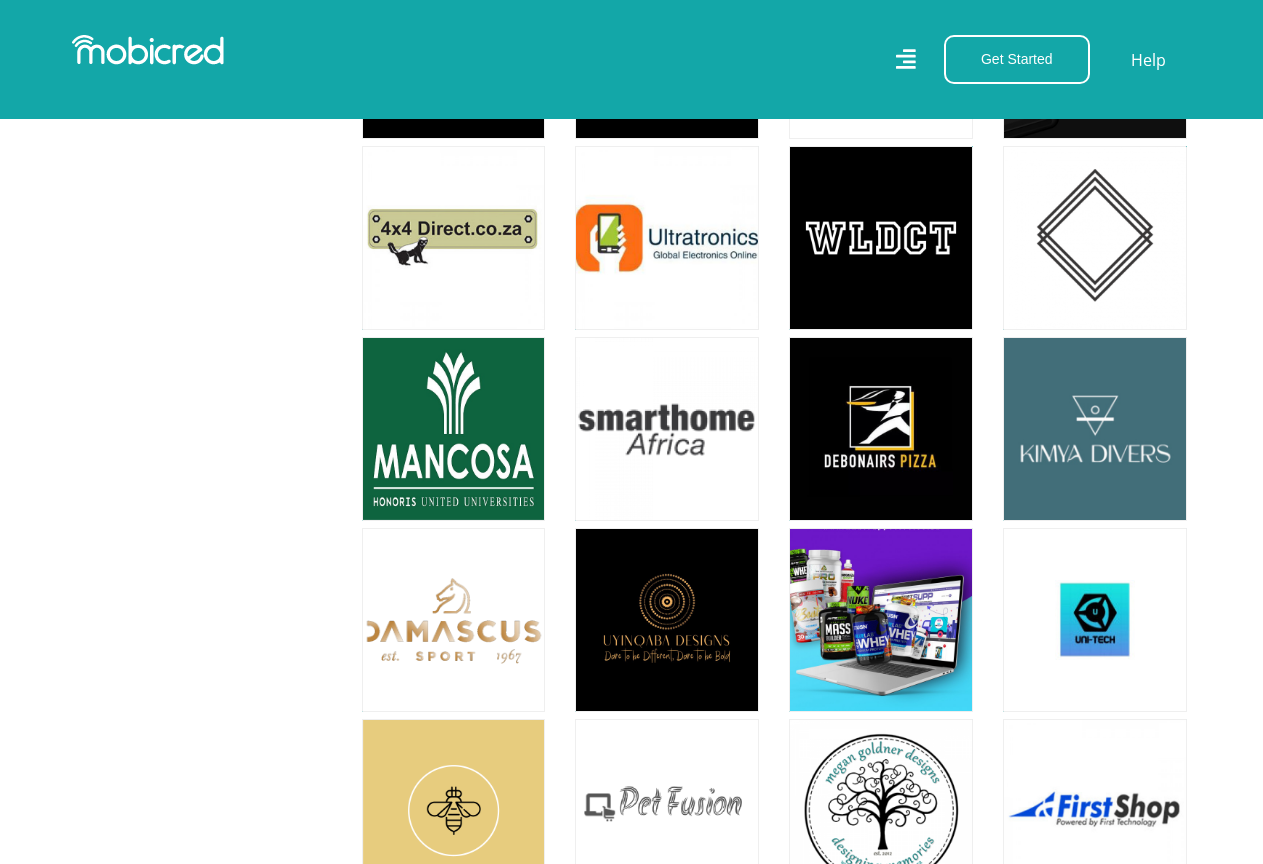 click 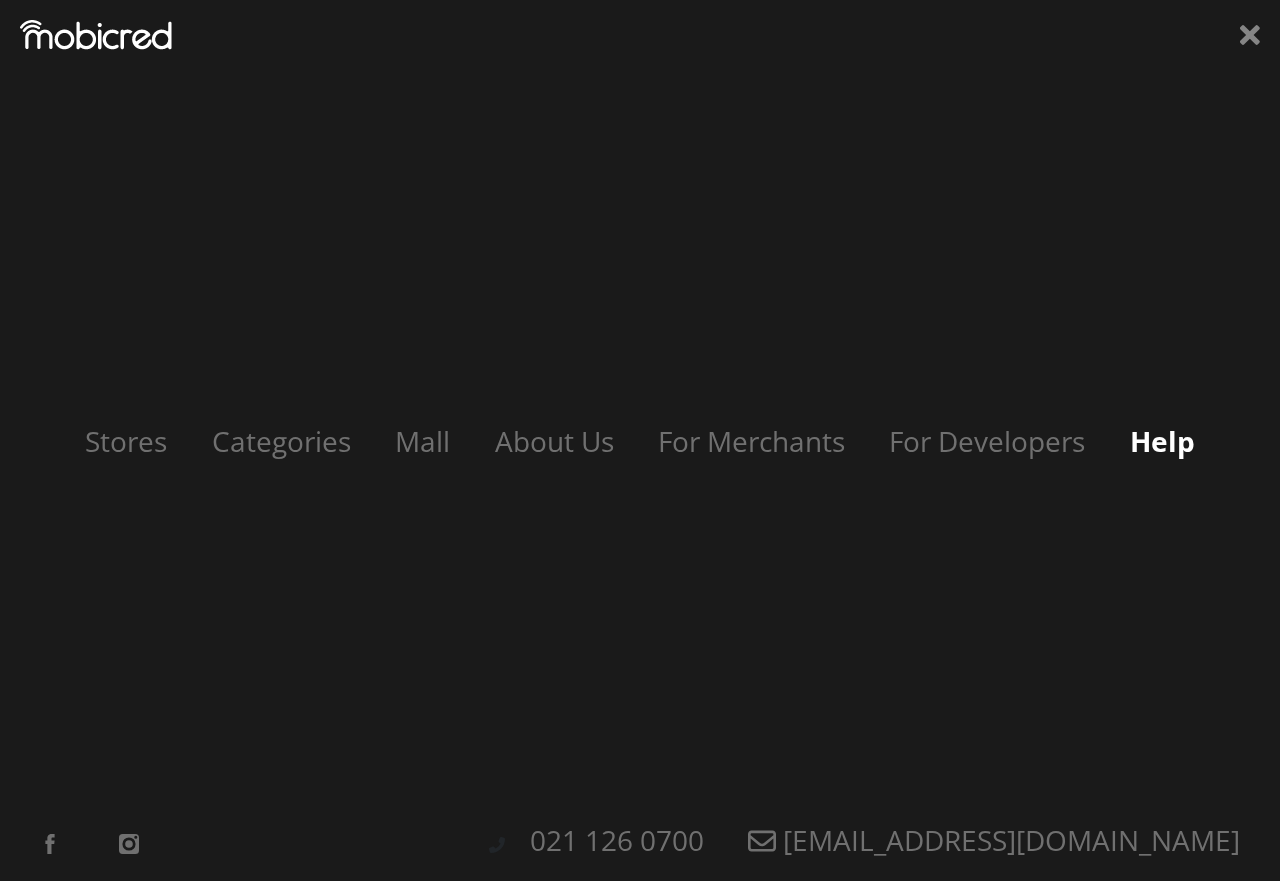 click on "Help" at bounding box center [1162, 441] 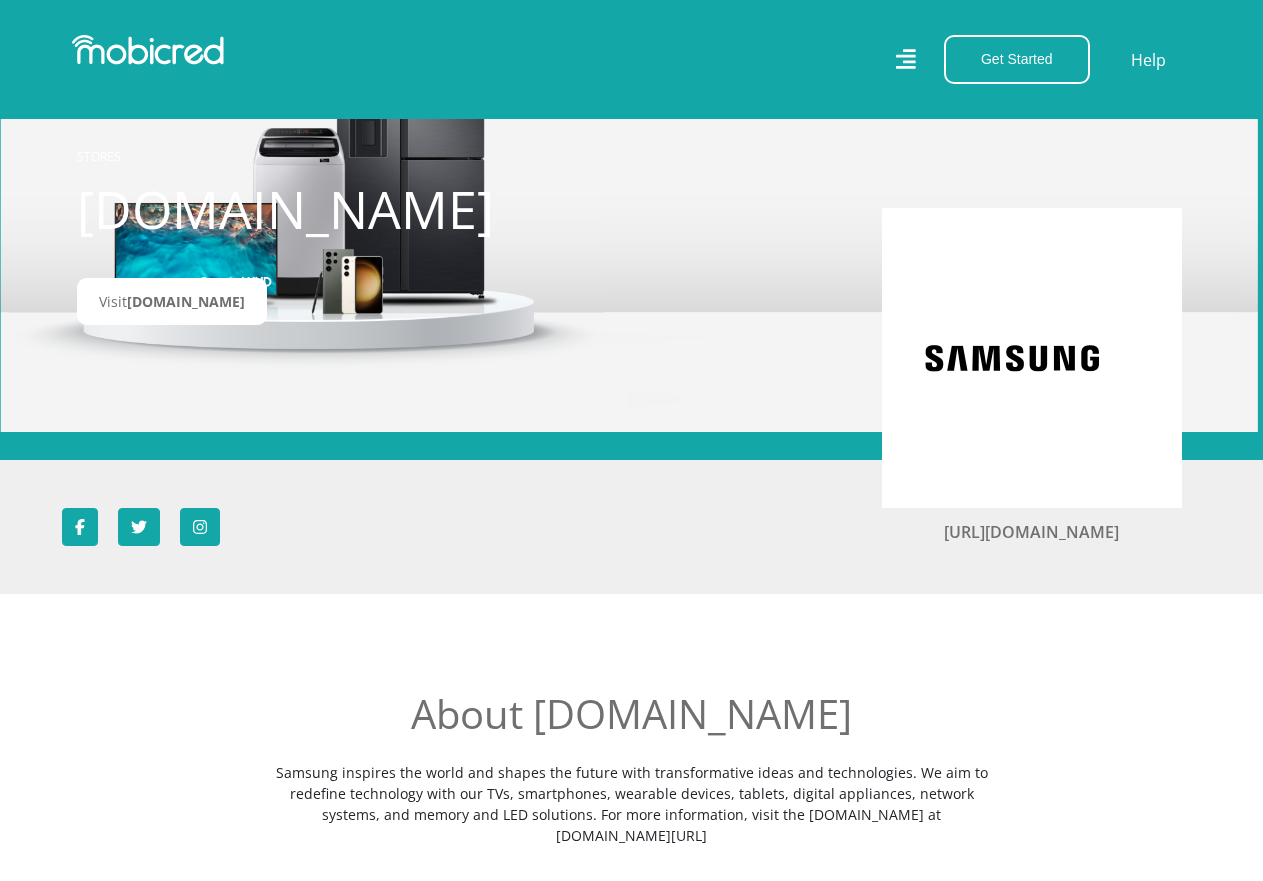scroll, scrollTop: 0, scrollLeft: 0, axis: both 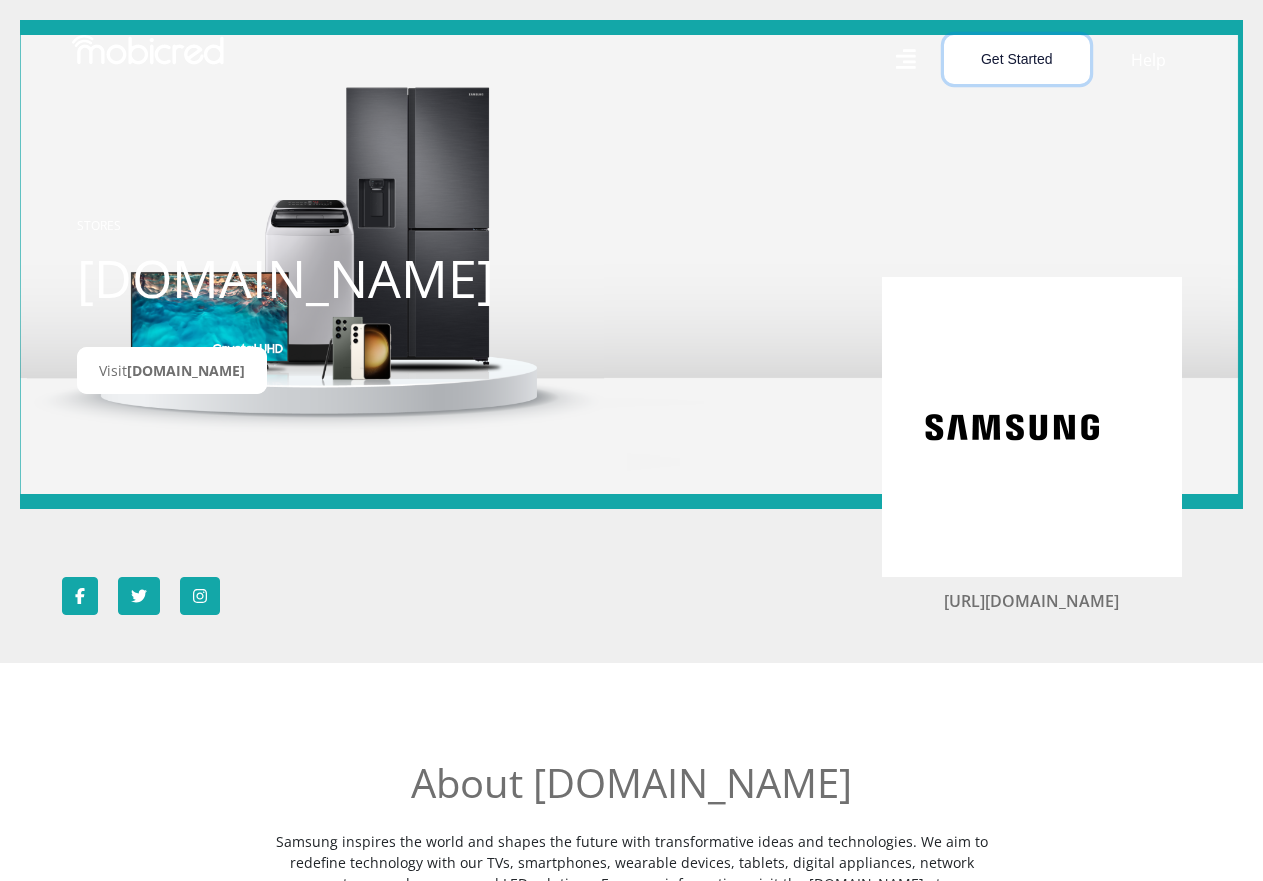 click on "Get Started" at bounding box center [1017, 59] 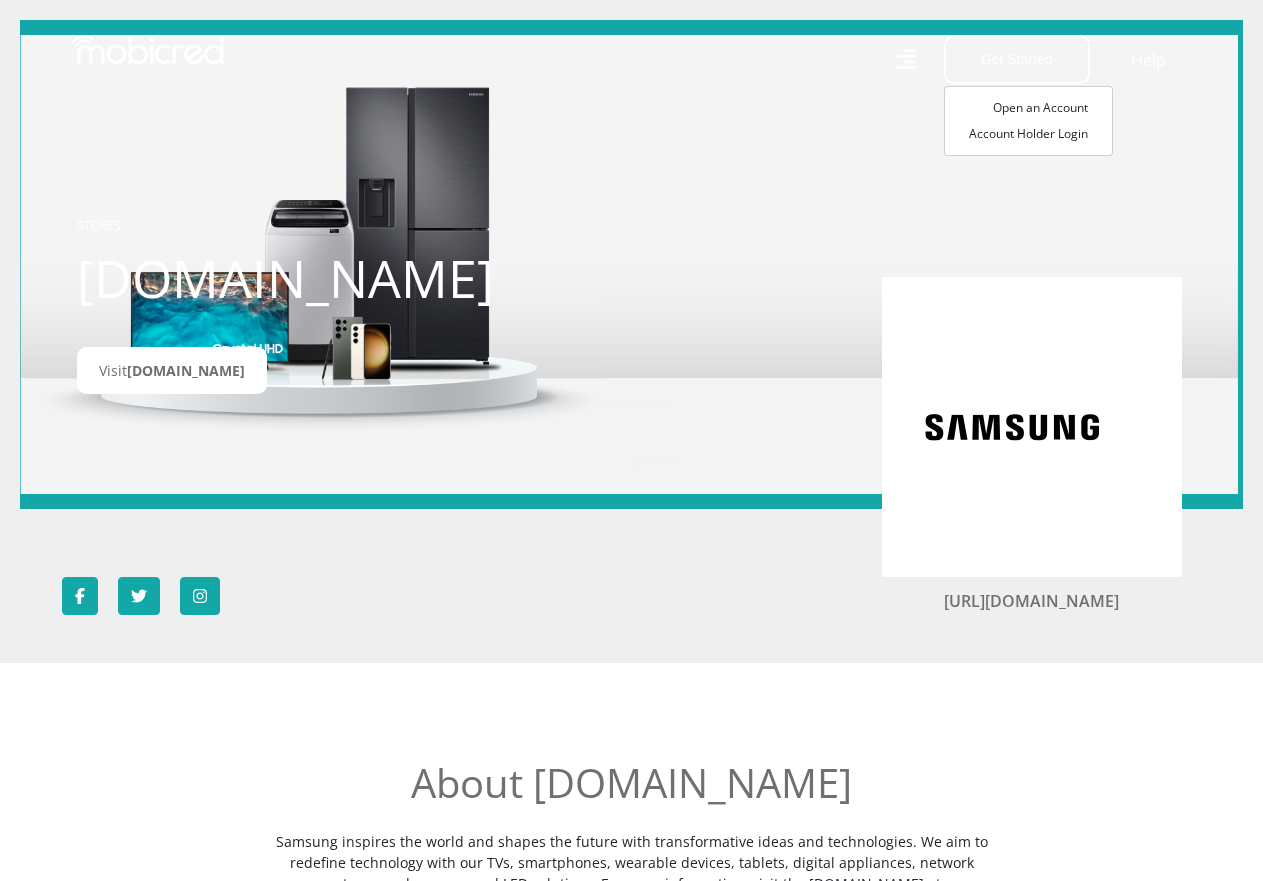 click on "STORES
Samsung.com
Visit  Samsung.com" at bounding box center (632, 264) 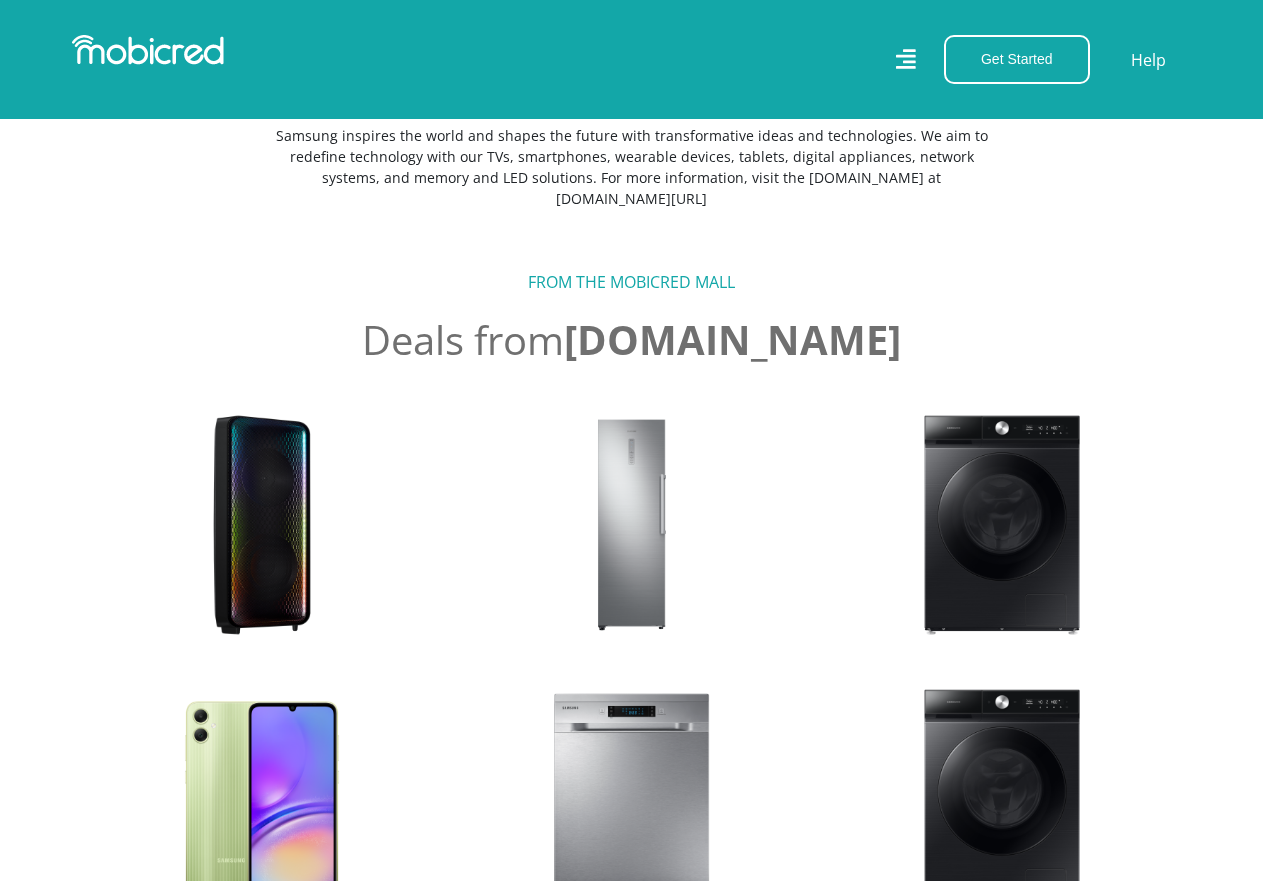 scroll, scrollTop: 700, scrollLeft: 0, axis: vertical 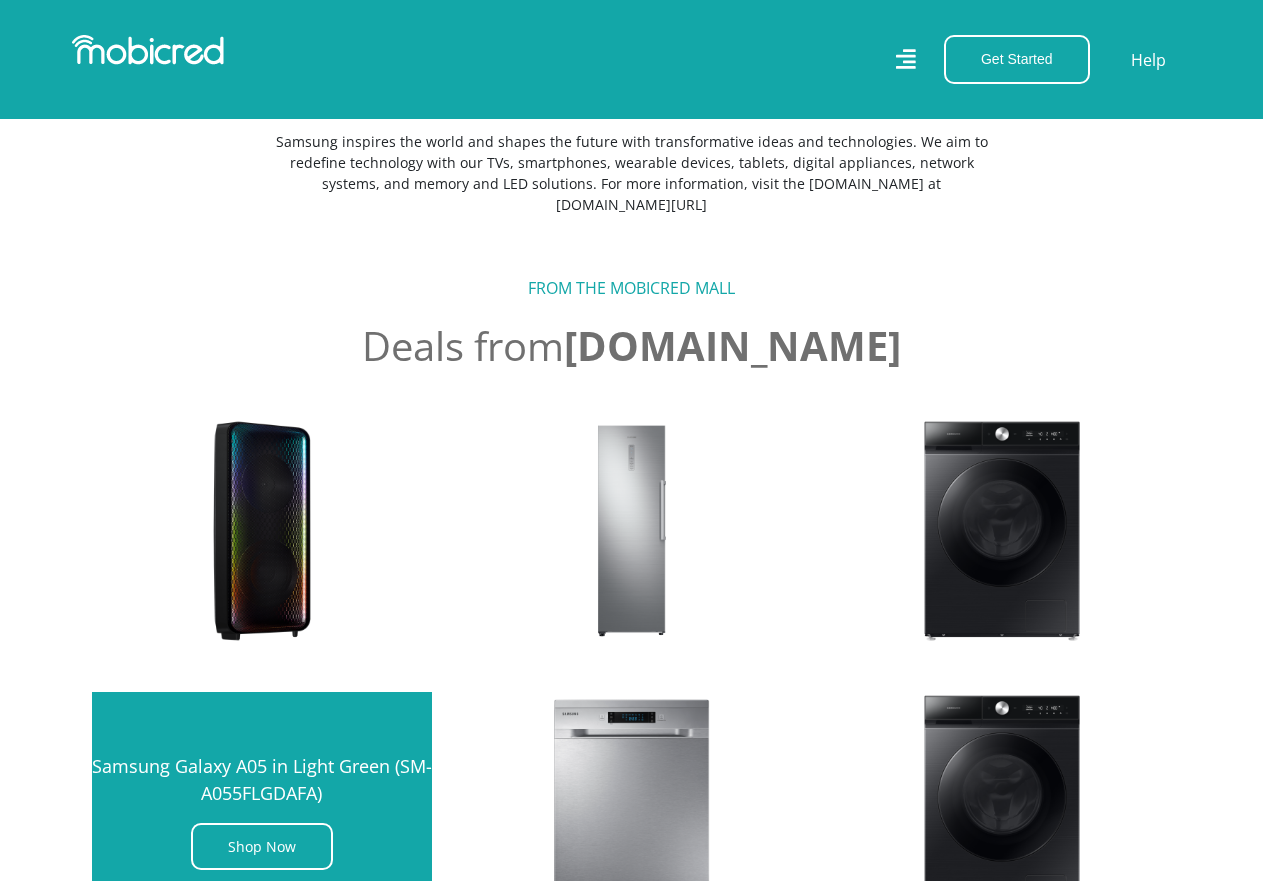 click on "Samsung Galaxy A05 in Light Green (SM-A055FLGDAFA)" at bounding box center [262, 786] 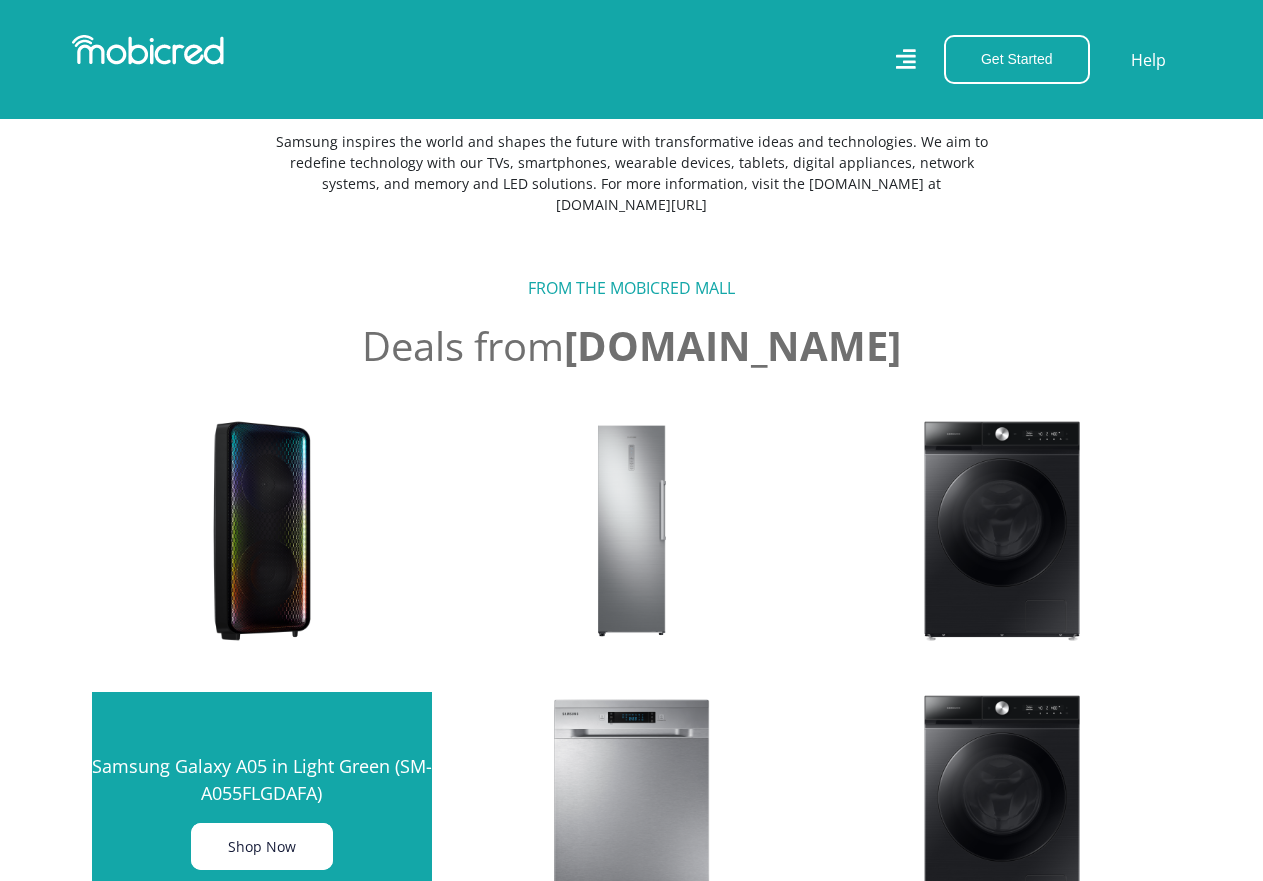 click on "Shop Now" at bounding box center [262, 846] 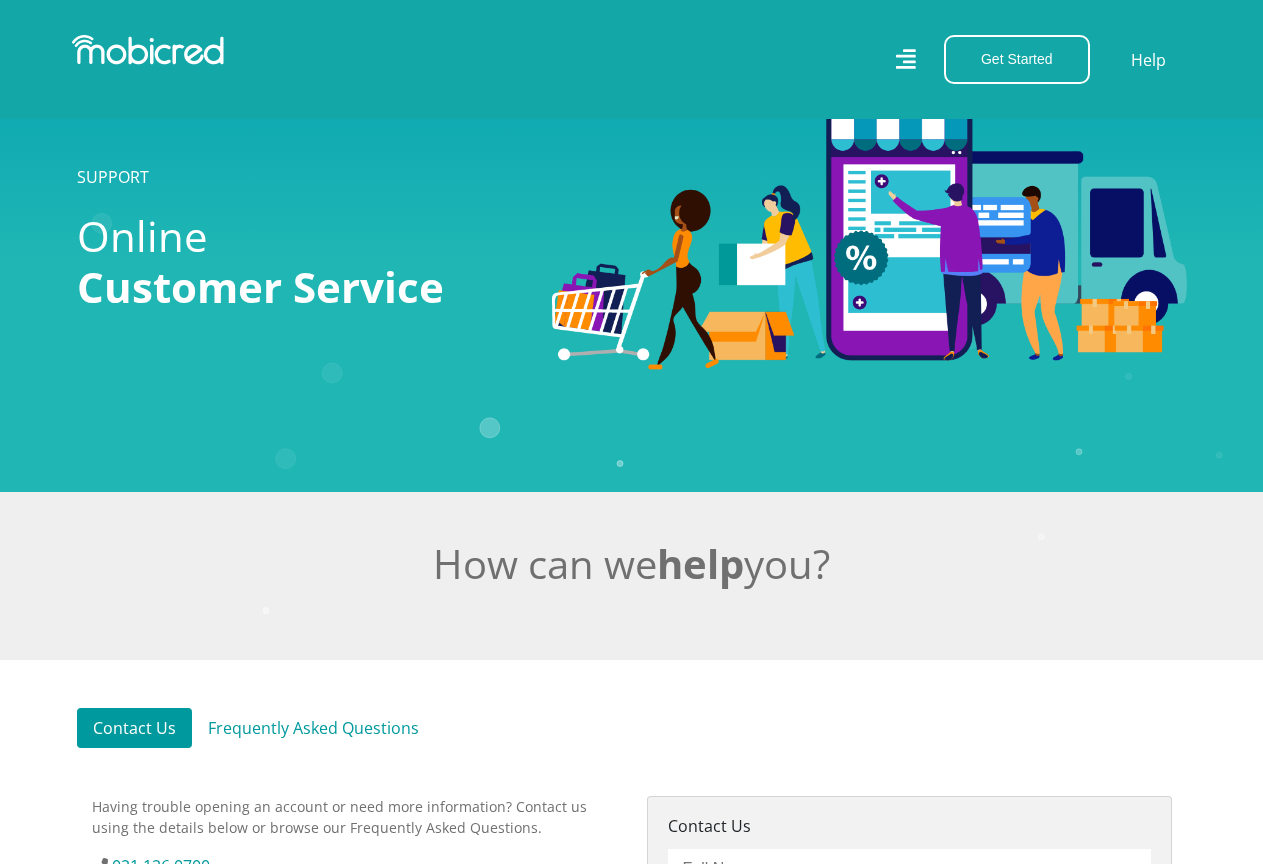 scroll, scrollTop: 500, scrollLeft: 0, axis: vertical 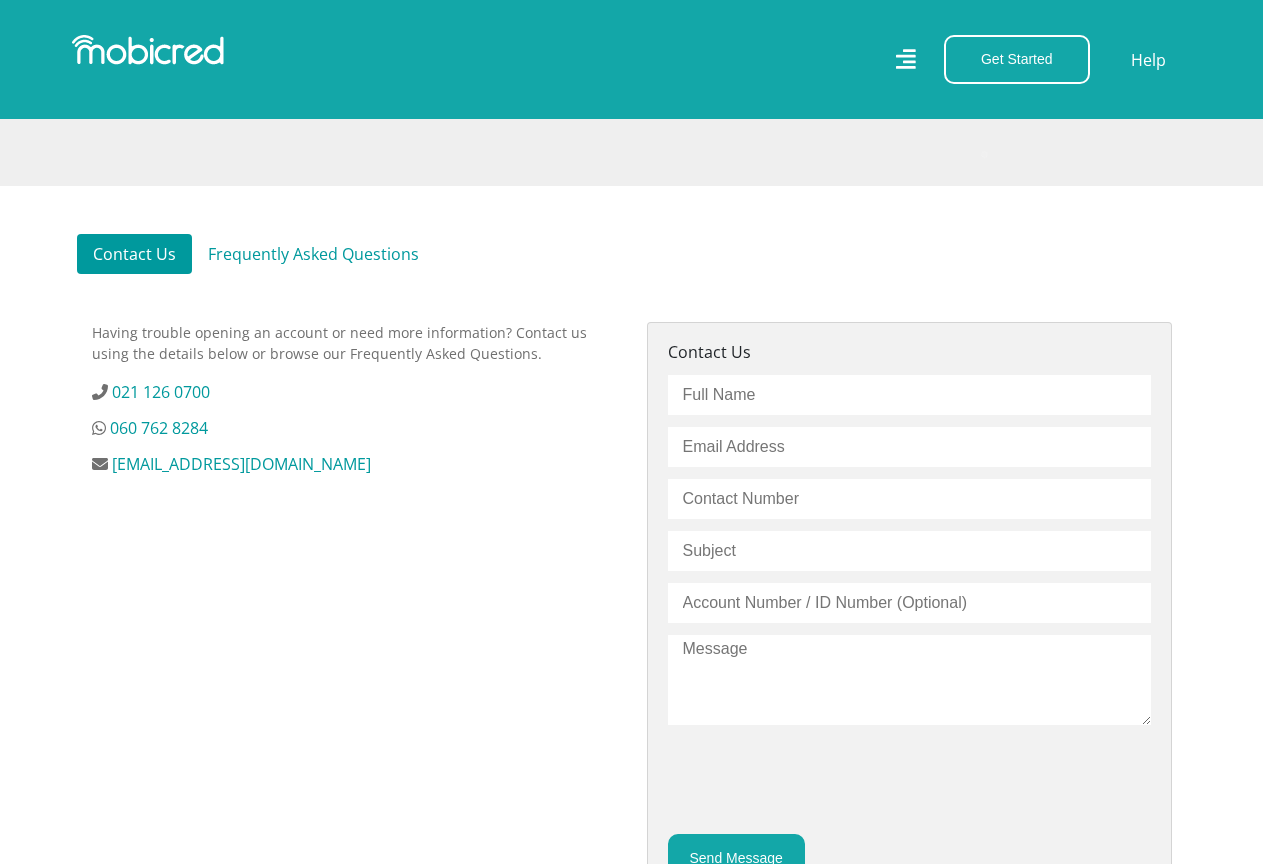 click at bounding box center (909, 395) 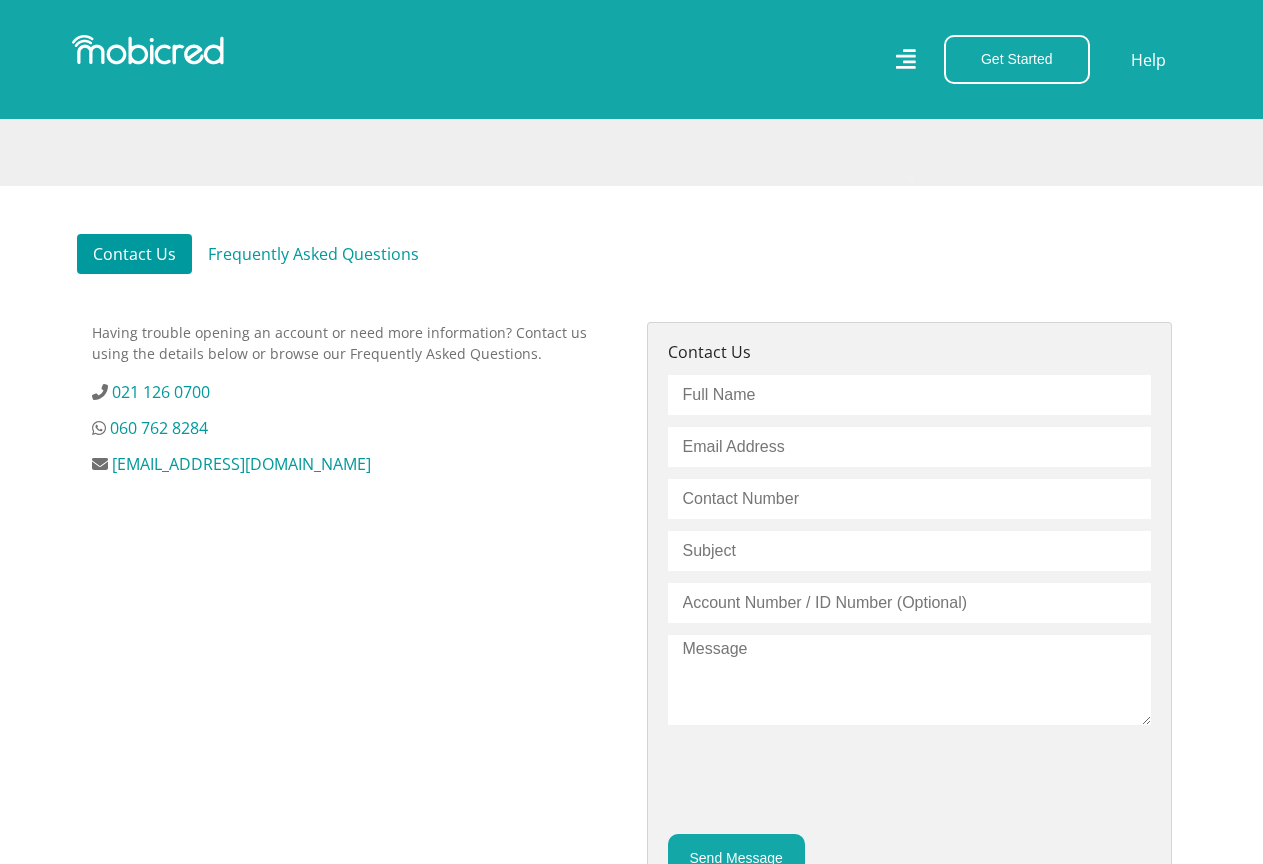 type on "[PERSON_NAME]" 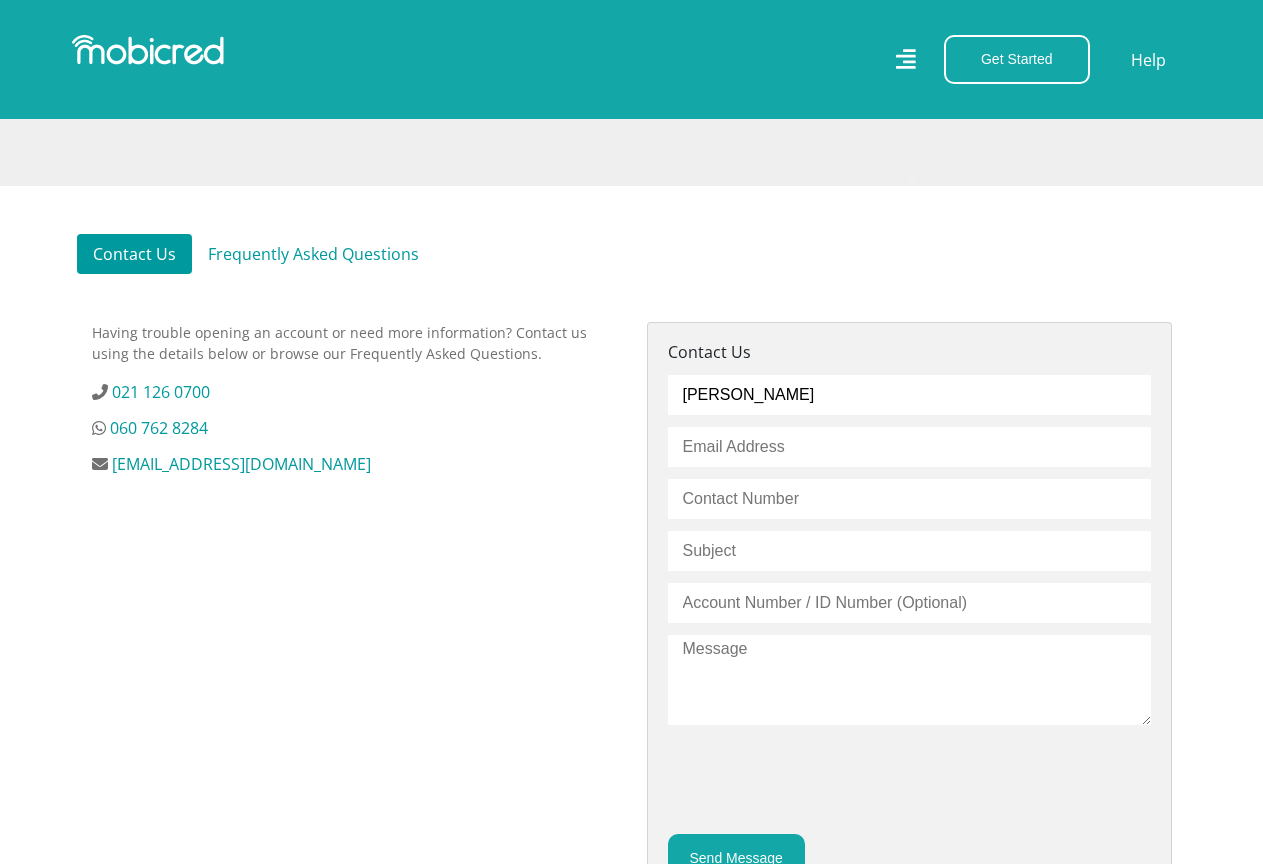 type on "[EMAIL_ADDRESS][DOMAIN_NAME]" 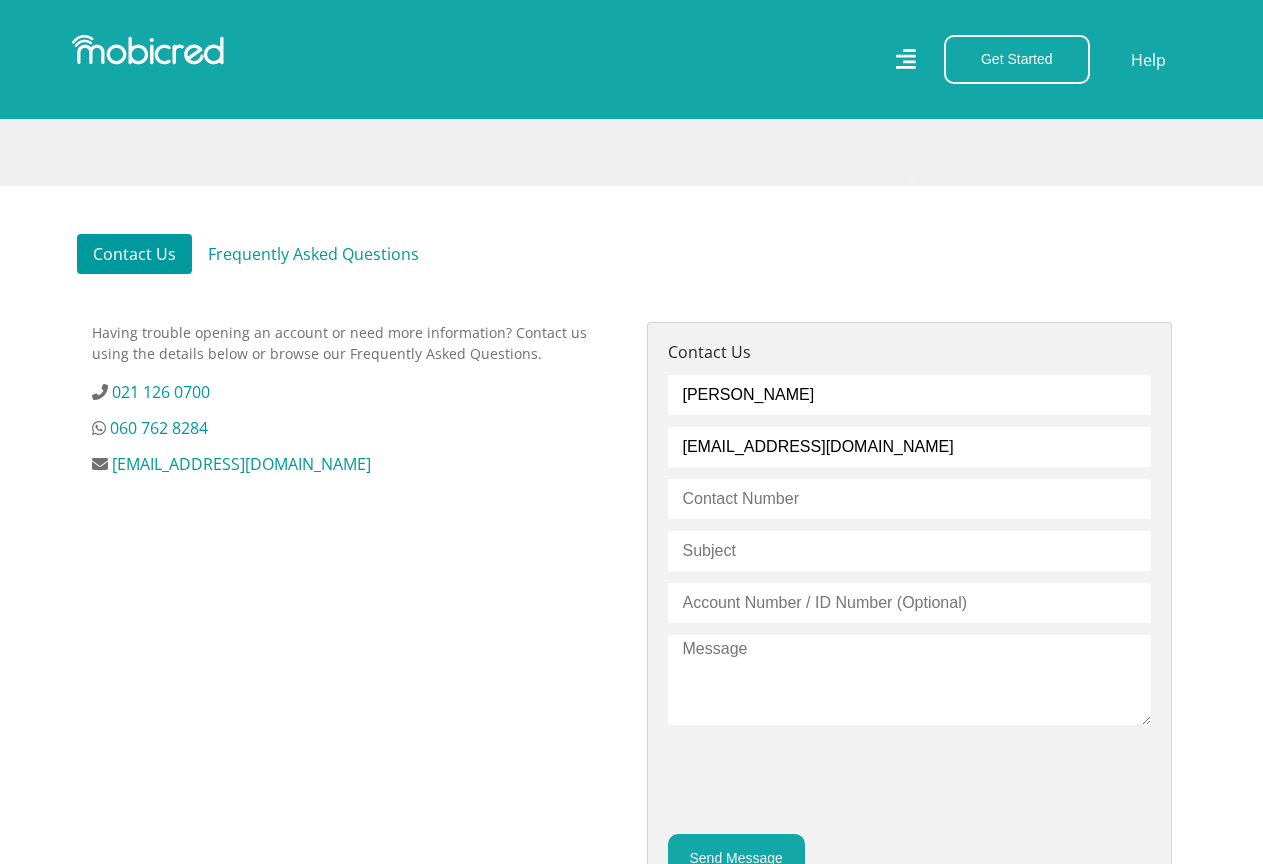 type on "0645122963" 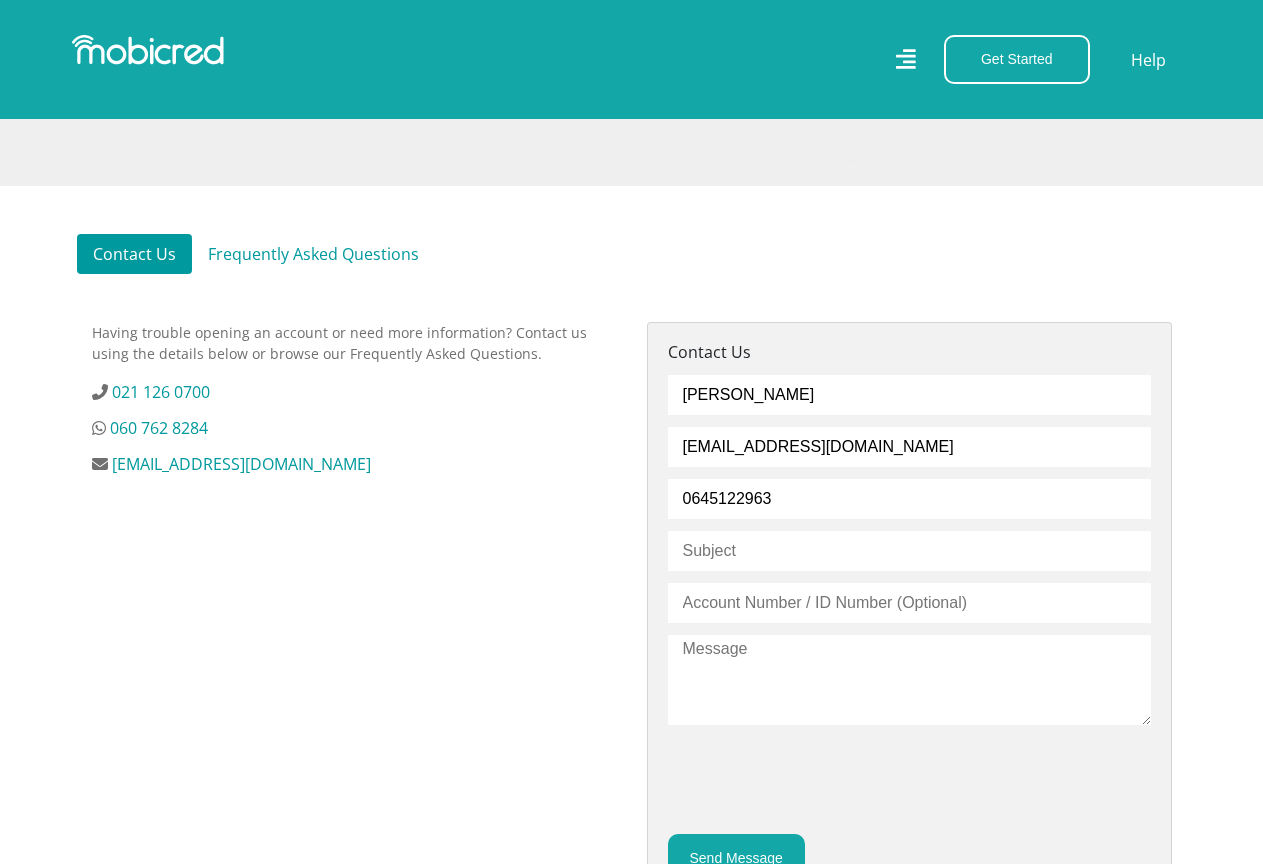 click at bounding box center [909, 551] 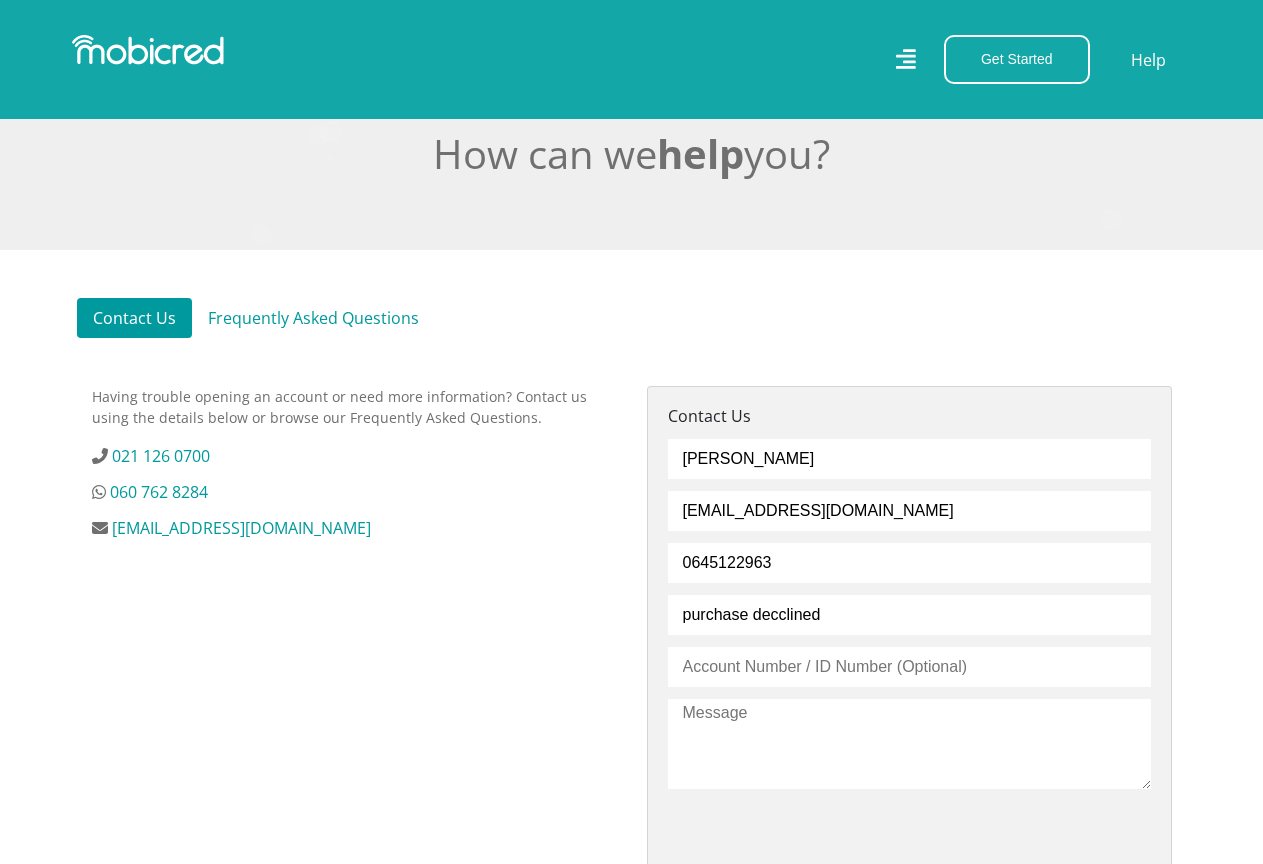 scroll, scrollTop: 400, scrollLeft: 0, axis: vertical 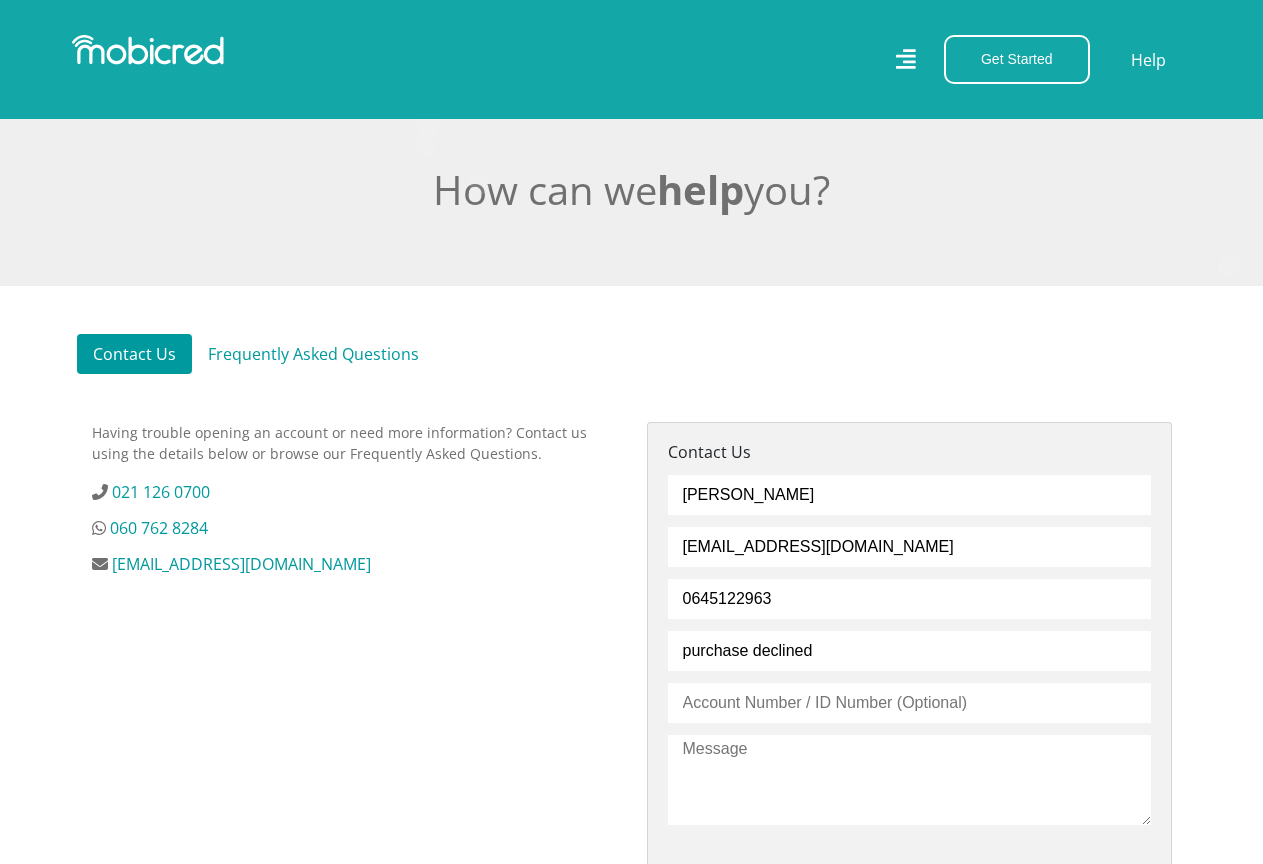 type on "purchase declined" 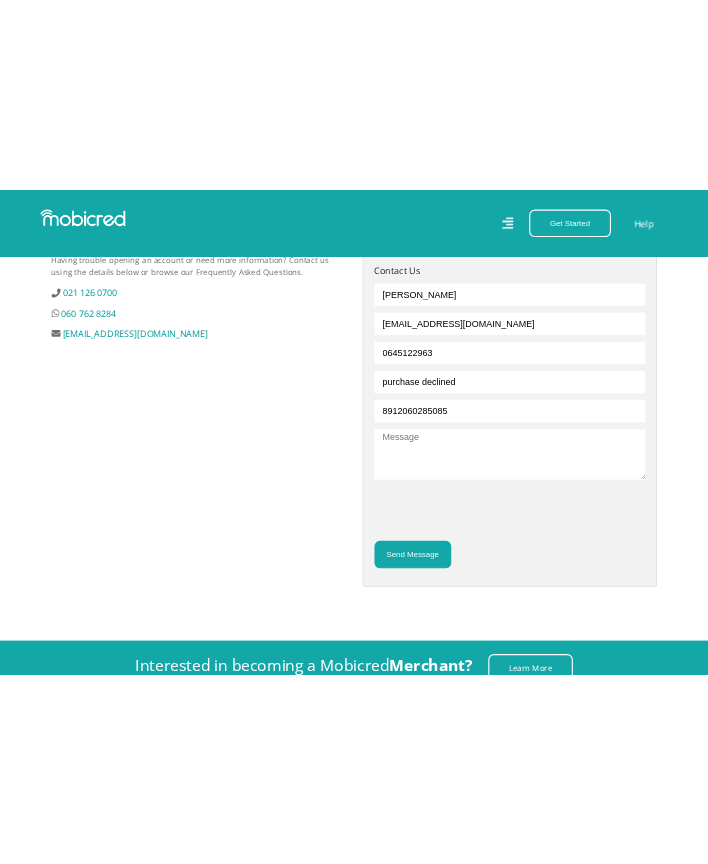 scroll, scrollTop: 800, scrollLeft: 0, axis: vertical 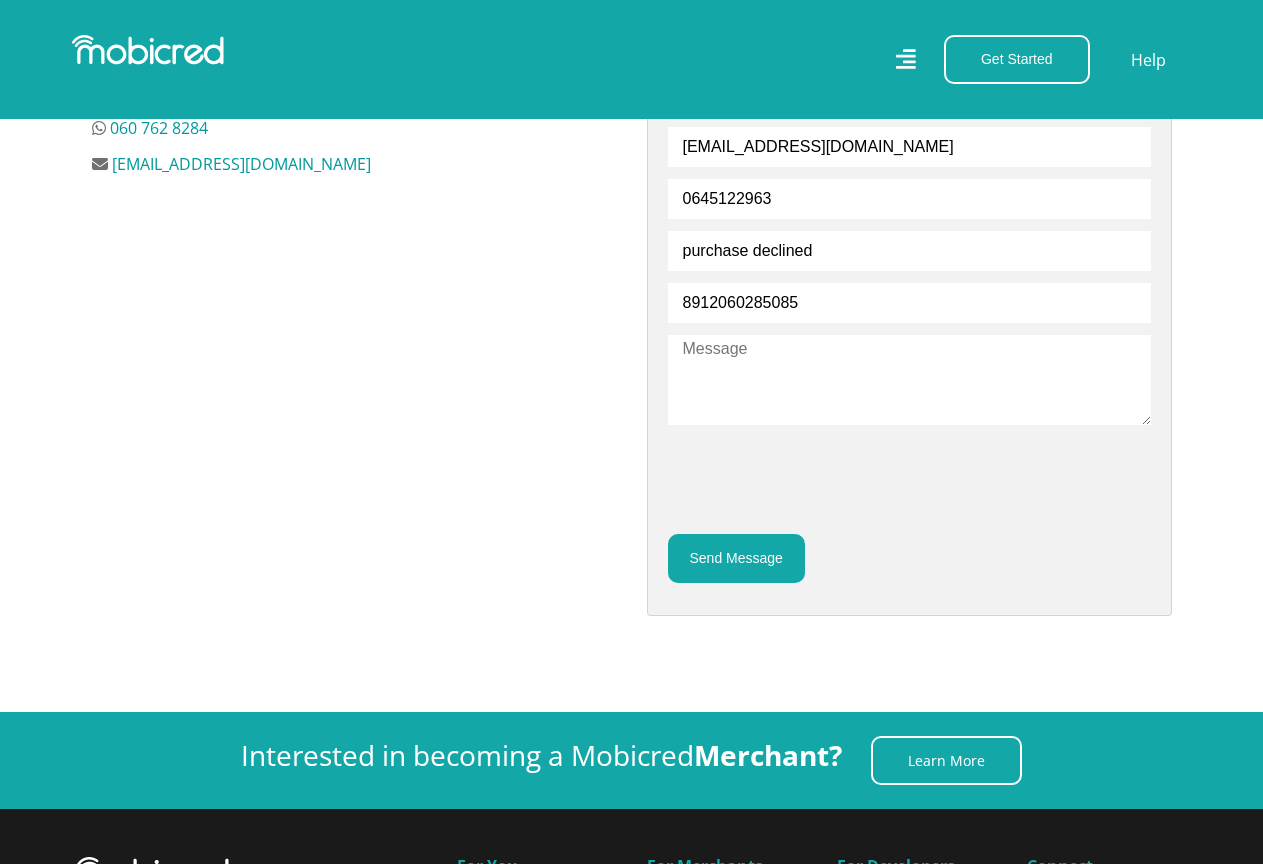 type on "8912060285085" 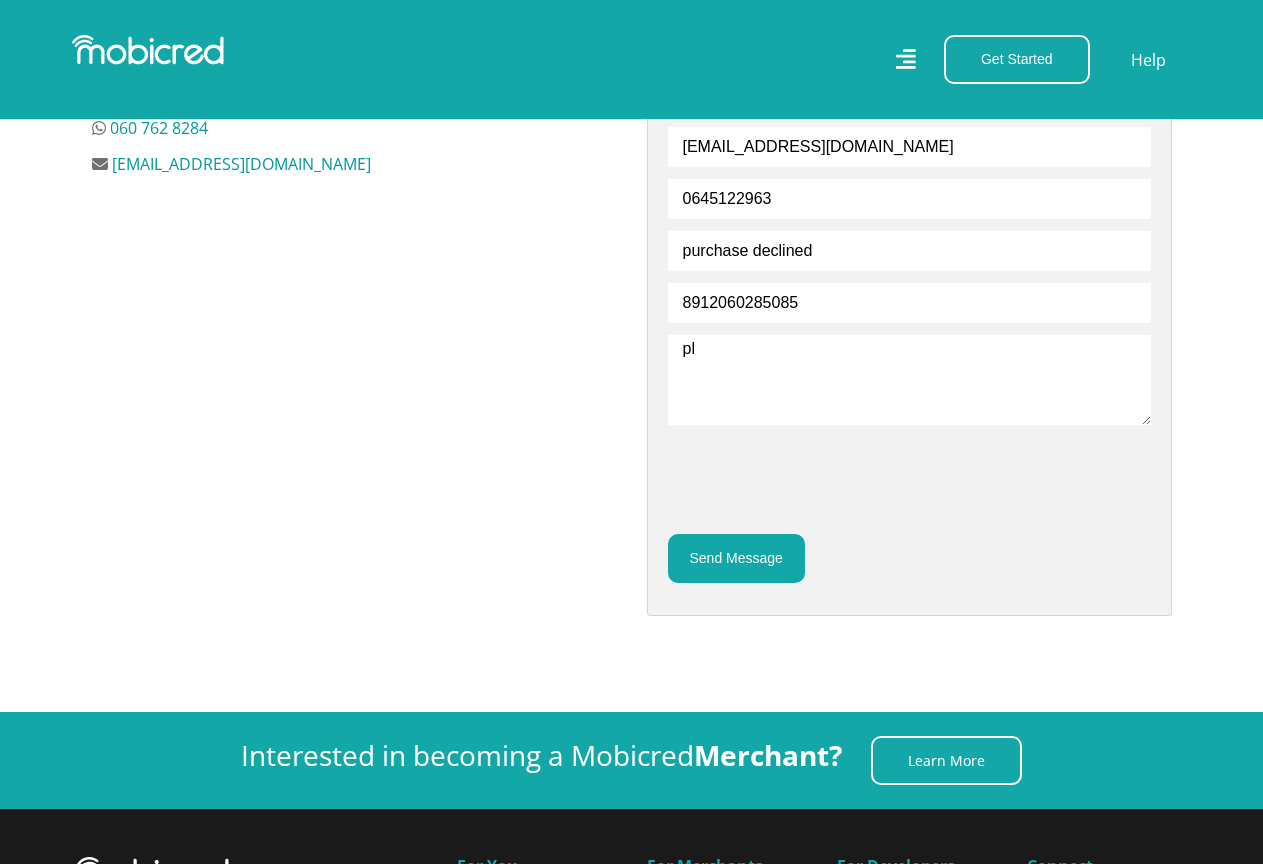 type on "p" 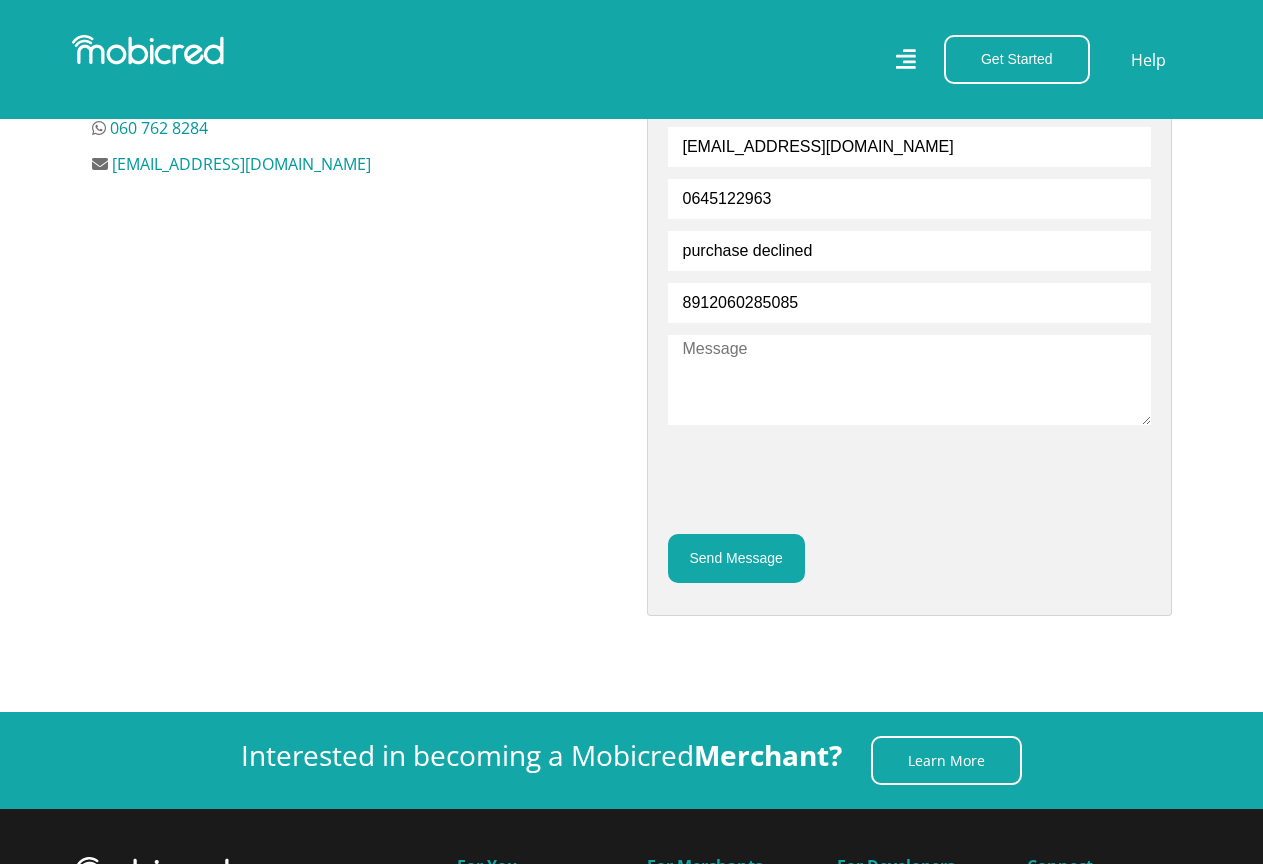 click at bounding box center [909, 380] 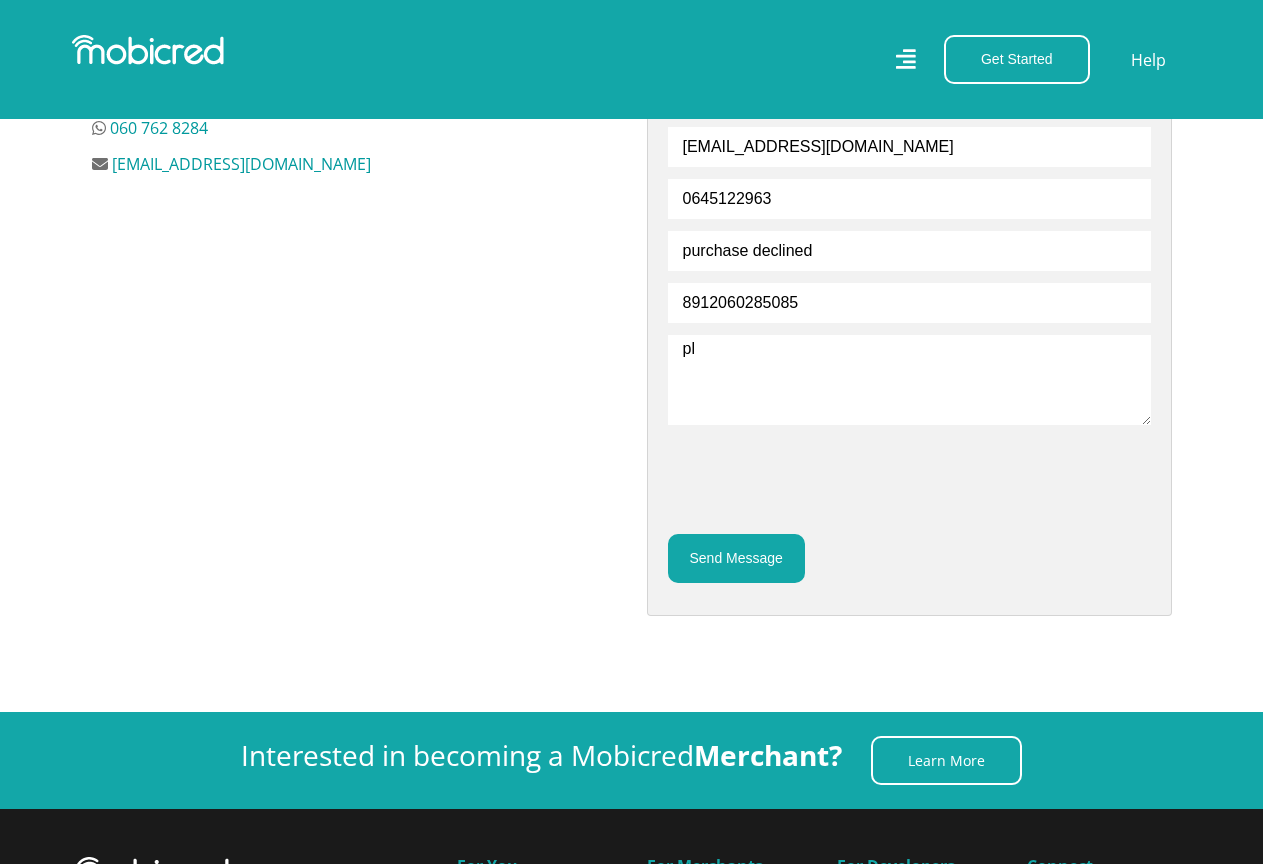 type on "p" 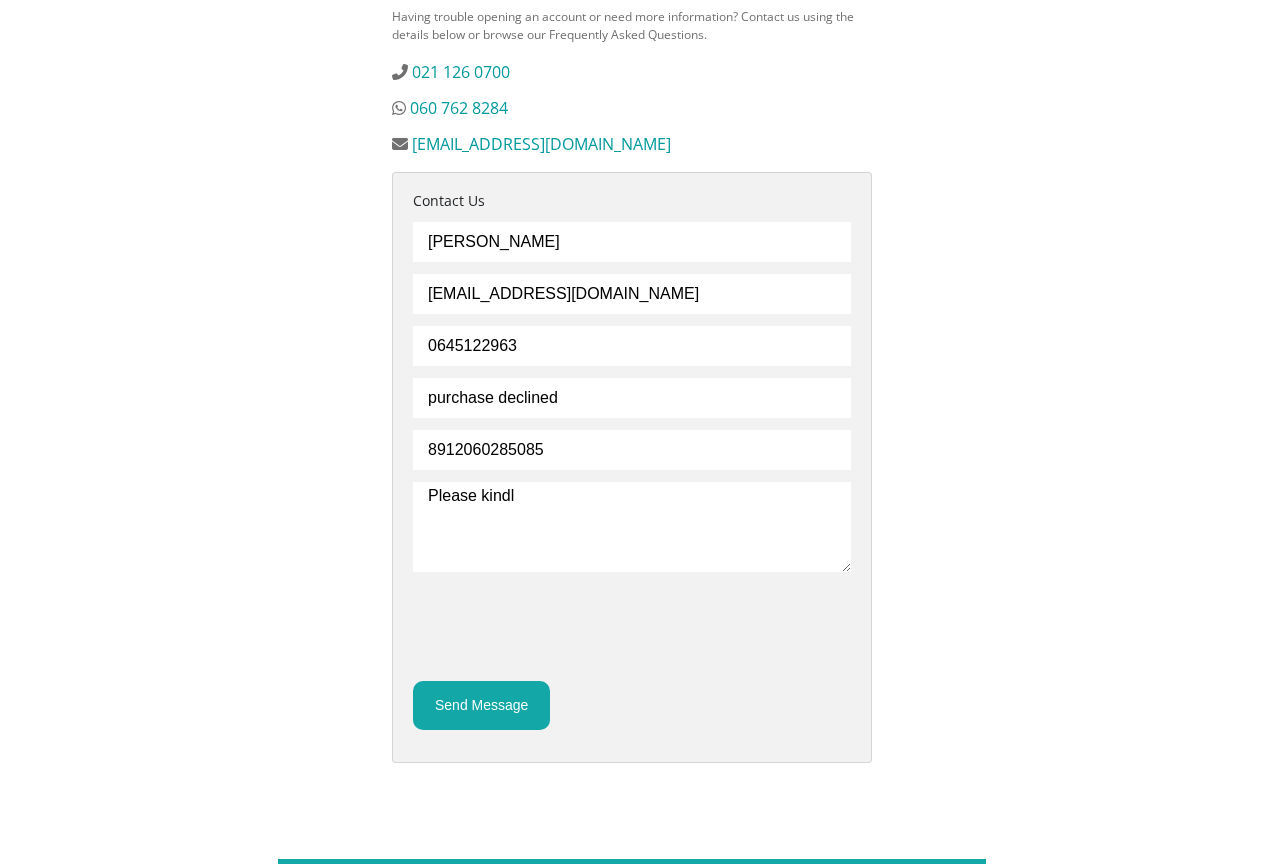 scroll, scrollTop: 44, scrollLeft: 0, axis: vertical 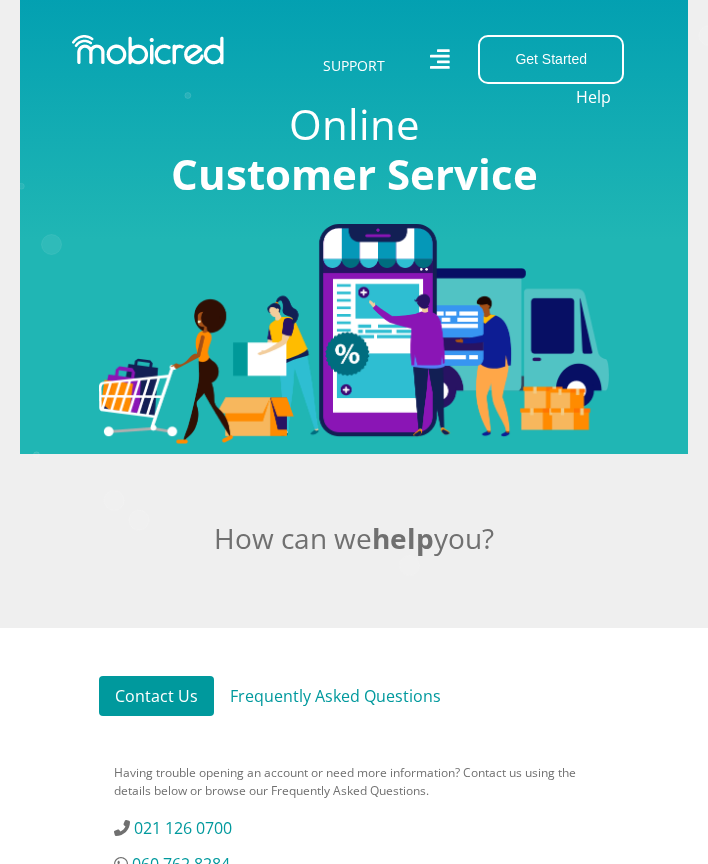 drag, startPoint x: 599, startPoint y: 748, endPoint x: 625, endPoint y: 753, distance: 26.476404 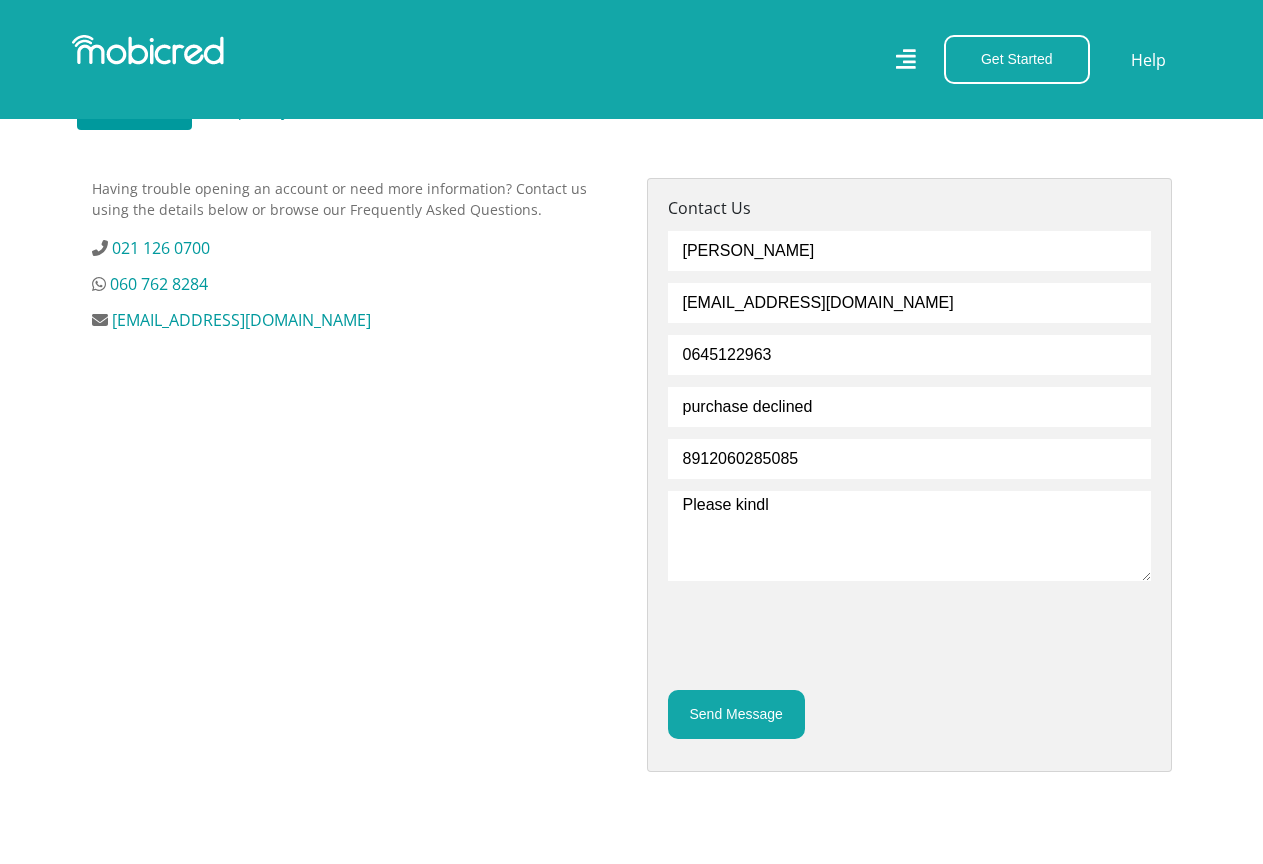 scroll, scrollTop: 844, scrollLeft: 0, axis: vertical 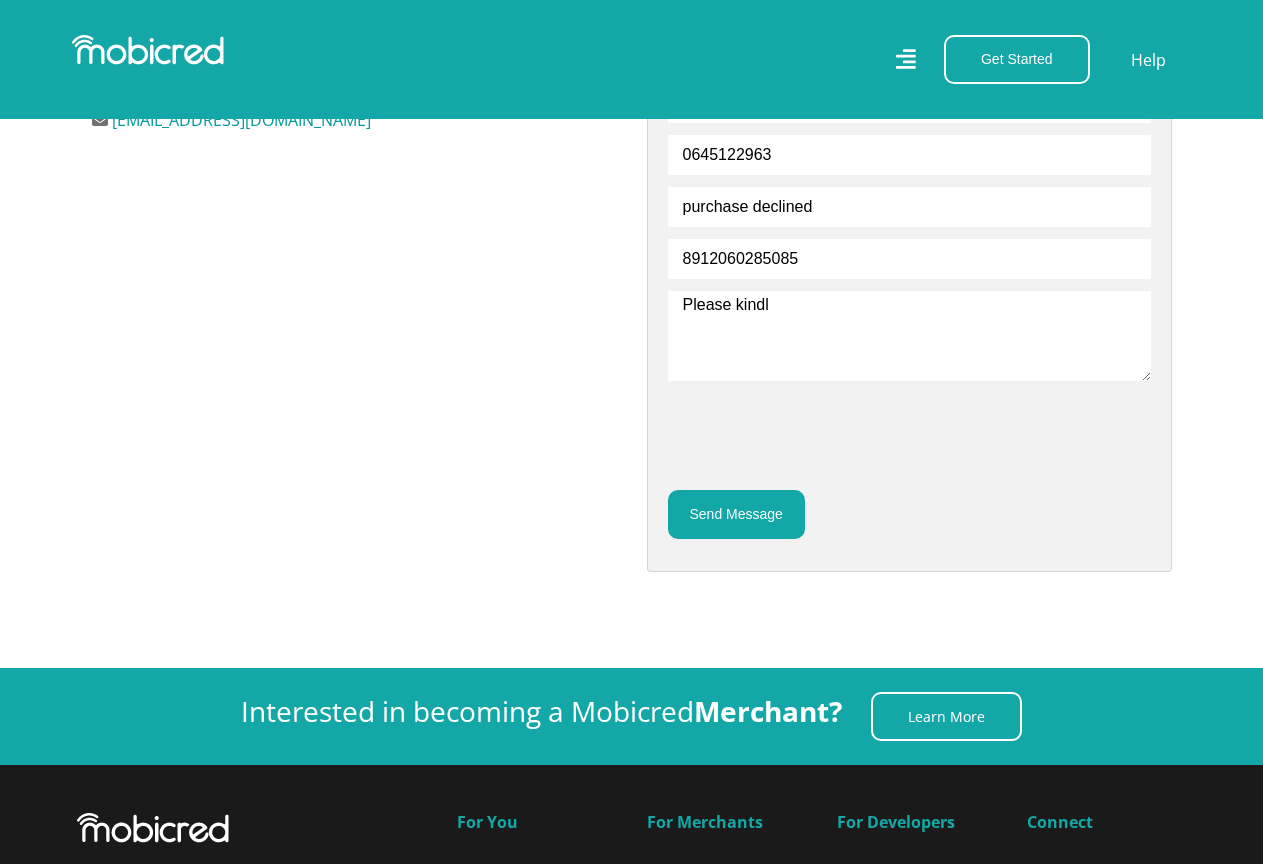 click on "Please kindl" at bounding box center [909, 336] 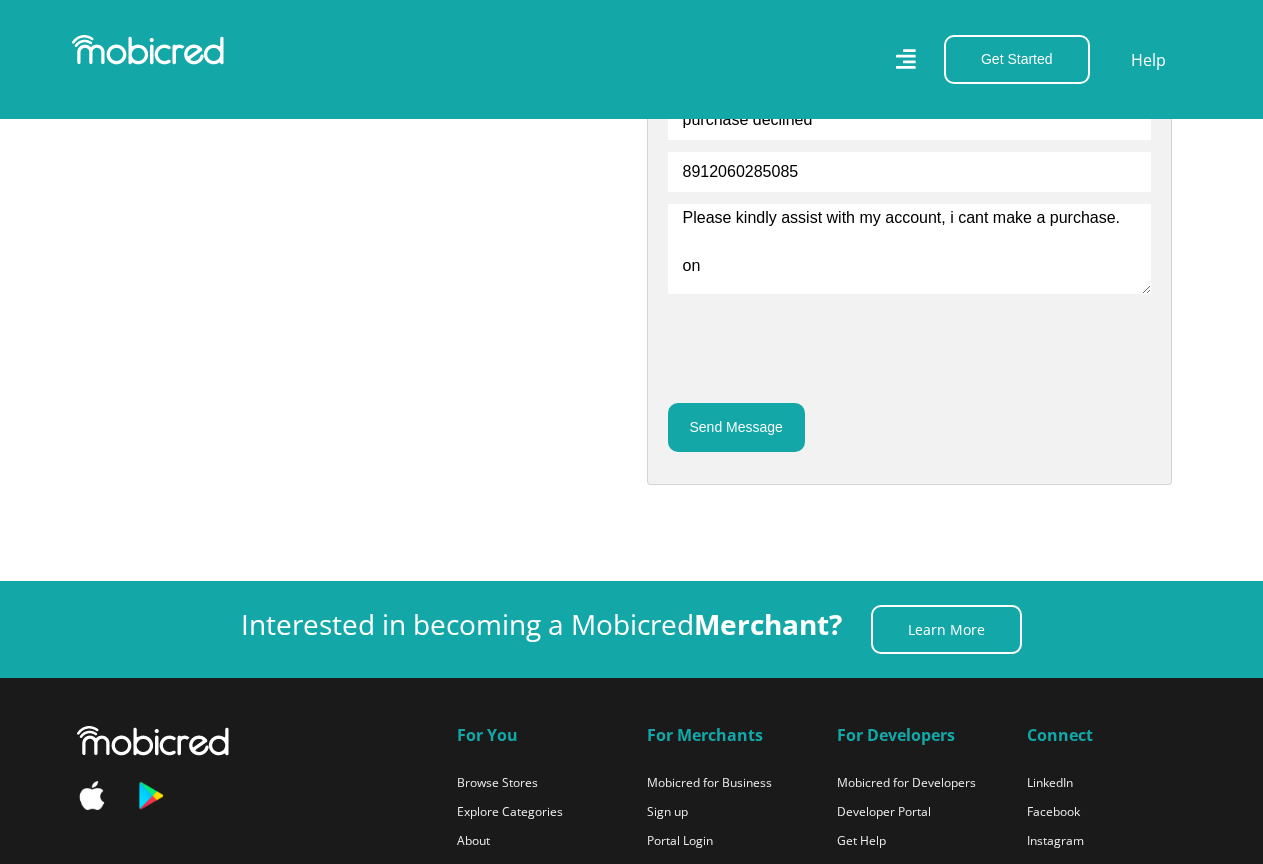 scroll, scrollTop: 944, scrollLeft: 0, axis: vertical 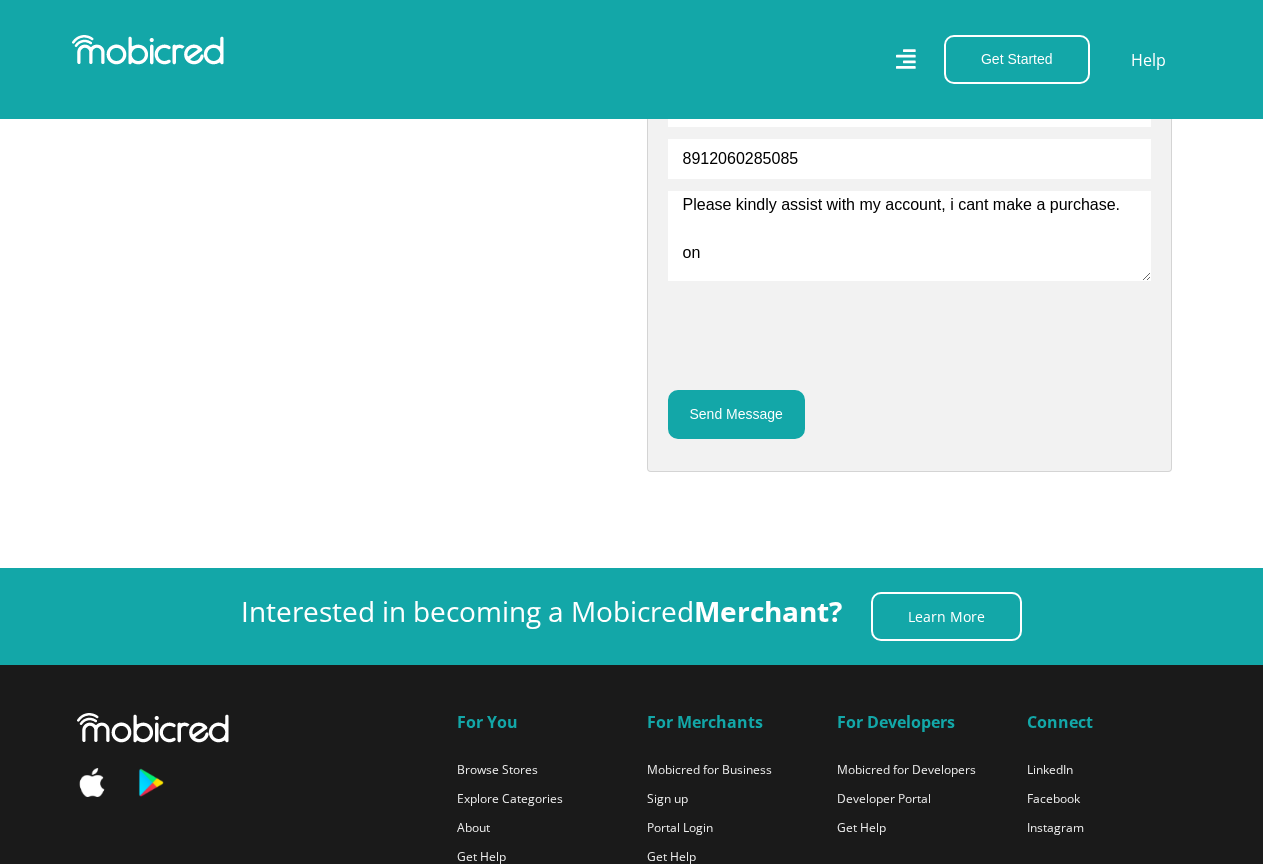 click on "Please kindly assist with my account, i cant make a purchase.
on" at bounding box center [909, 236] 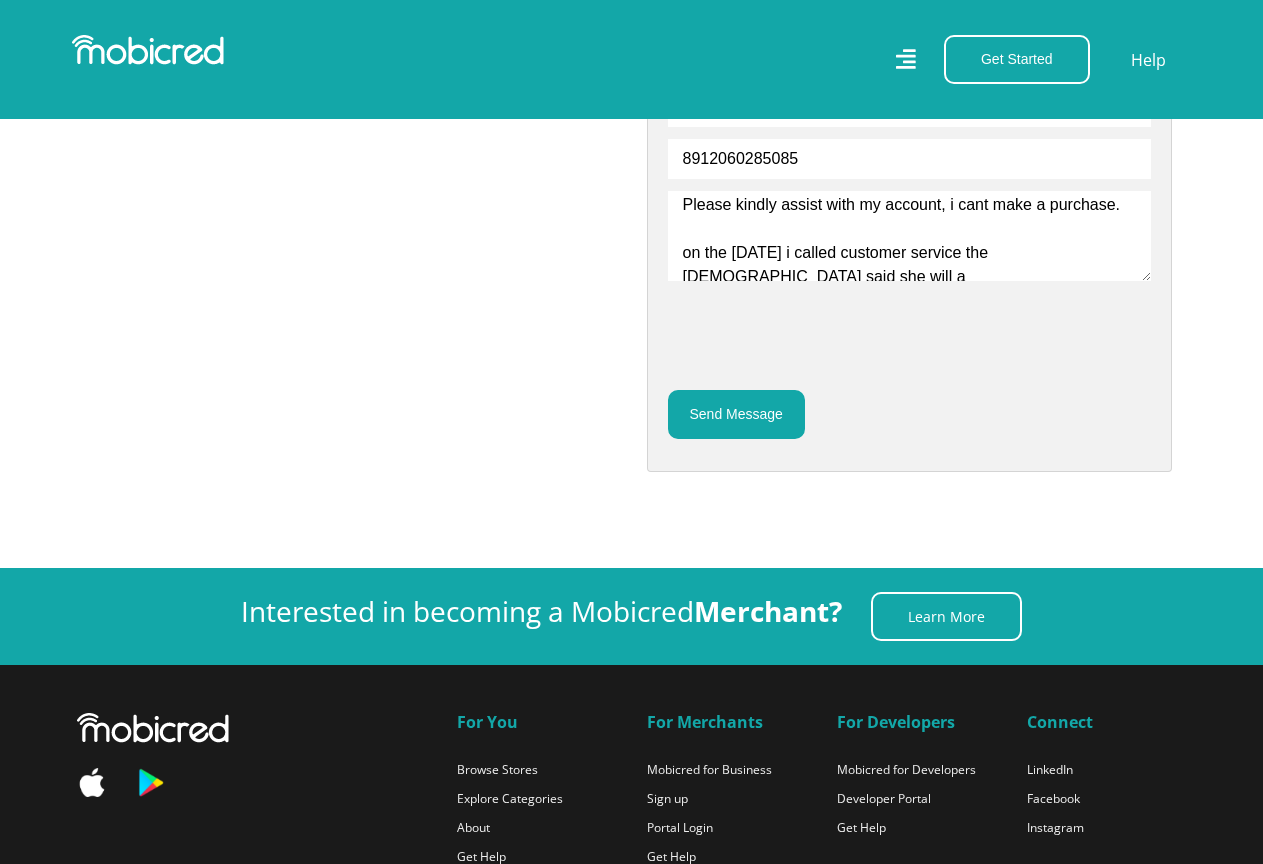 scroll, scrollTop: 6, scrollLeft: 0, axis: vertical 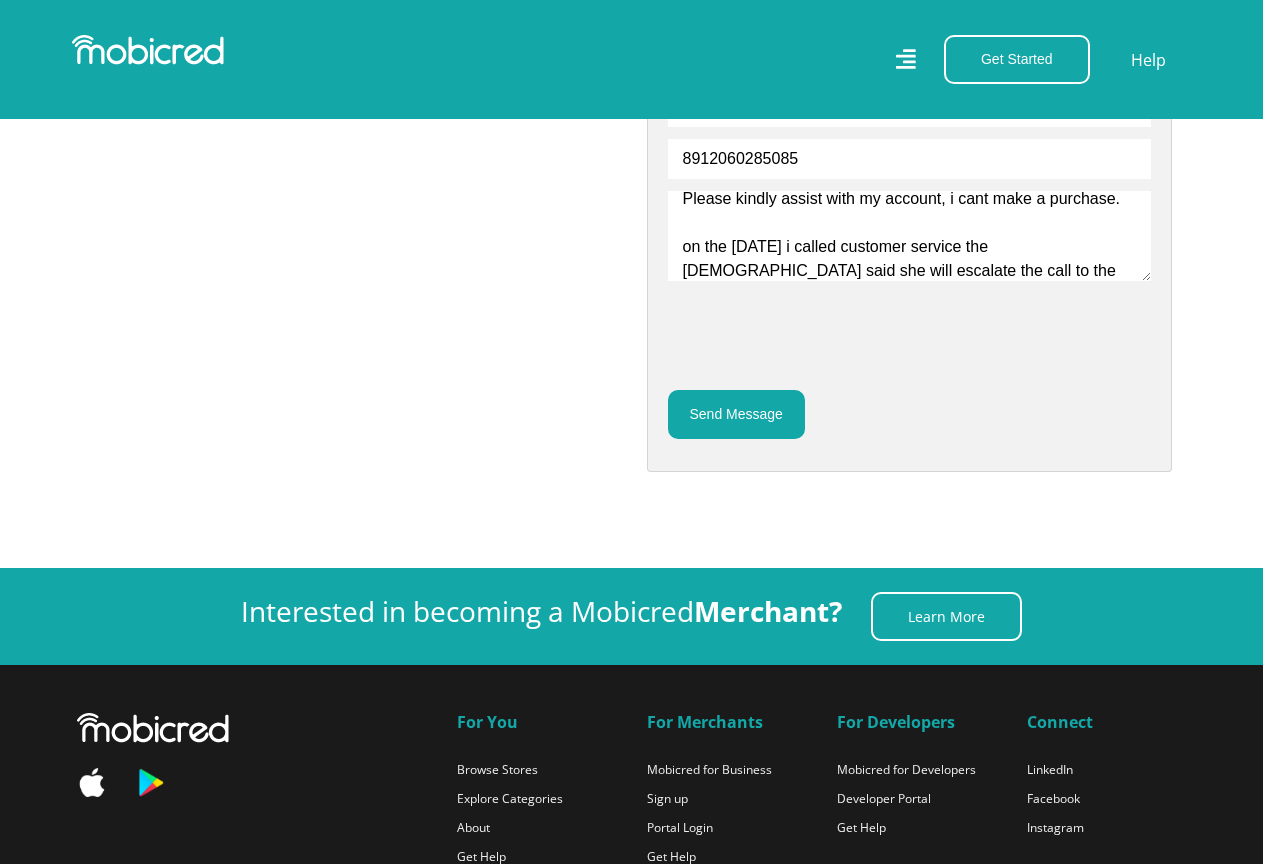 click on "Please kindly assist with my account, i cant make a purchase.
on the [DATE] i called customer service the [DEMOGRAPHIC_DATA] said she will escalate the call to the relevant department as i haveto" at bounding box center (909, 236) 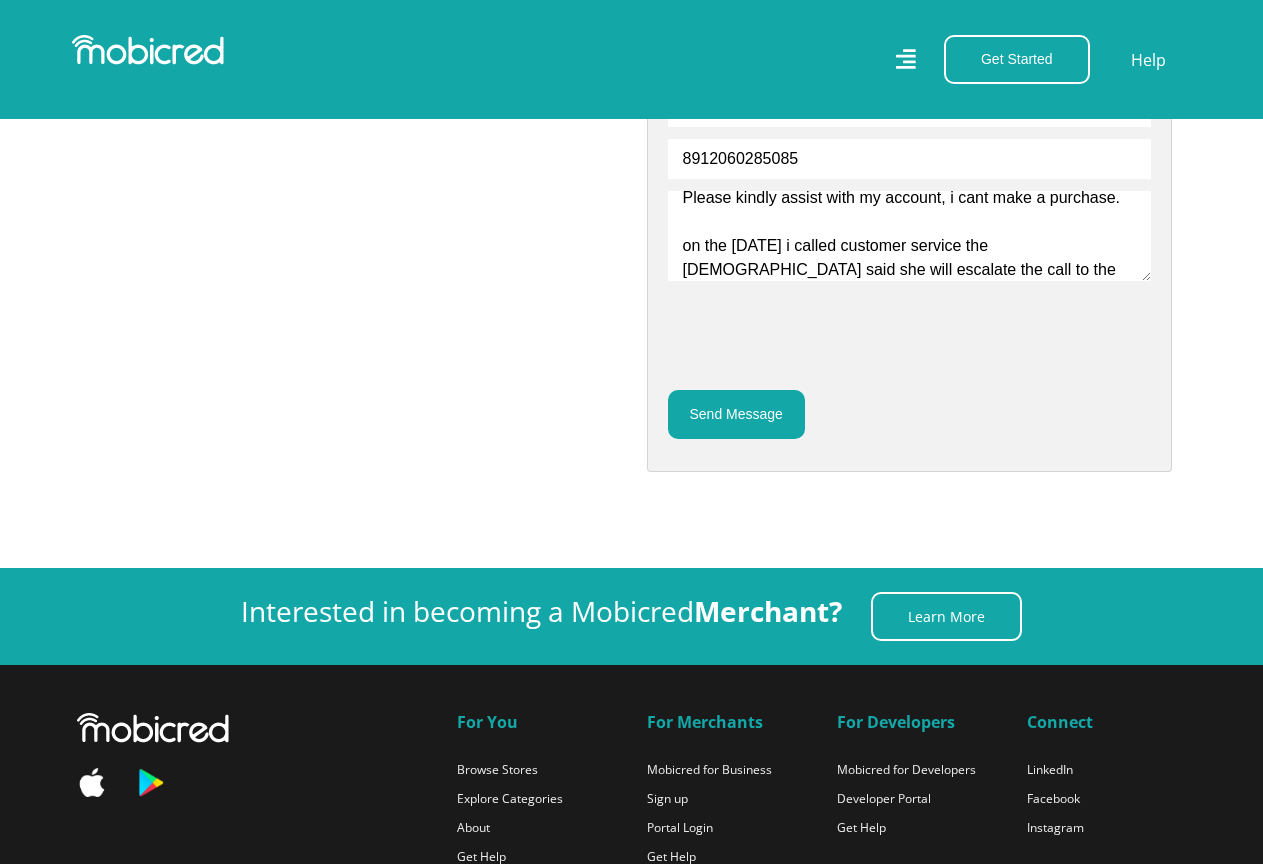 scroll, scrollTop: 0, scrollLeft: 0, axis: both 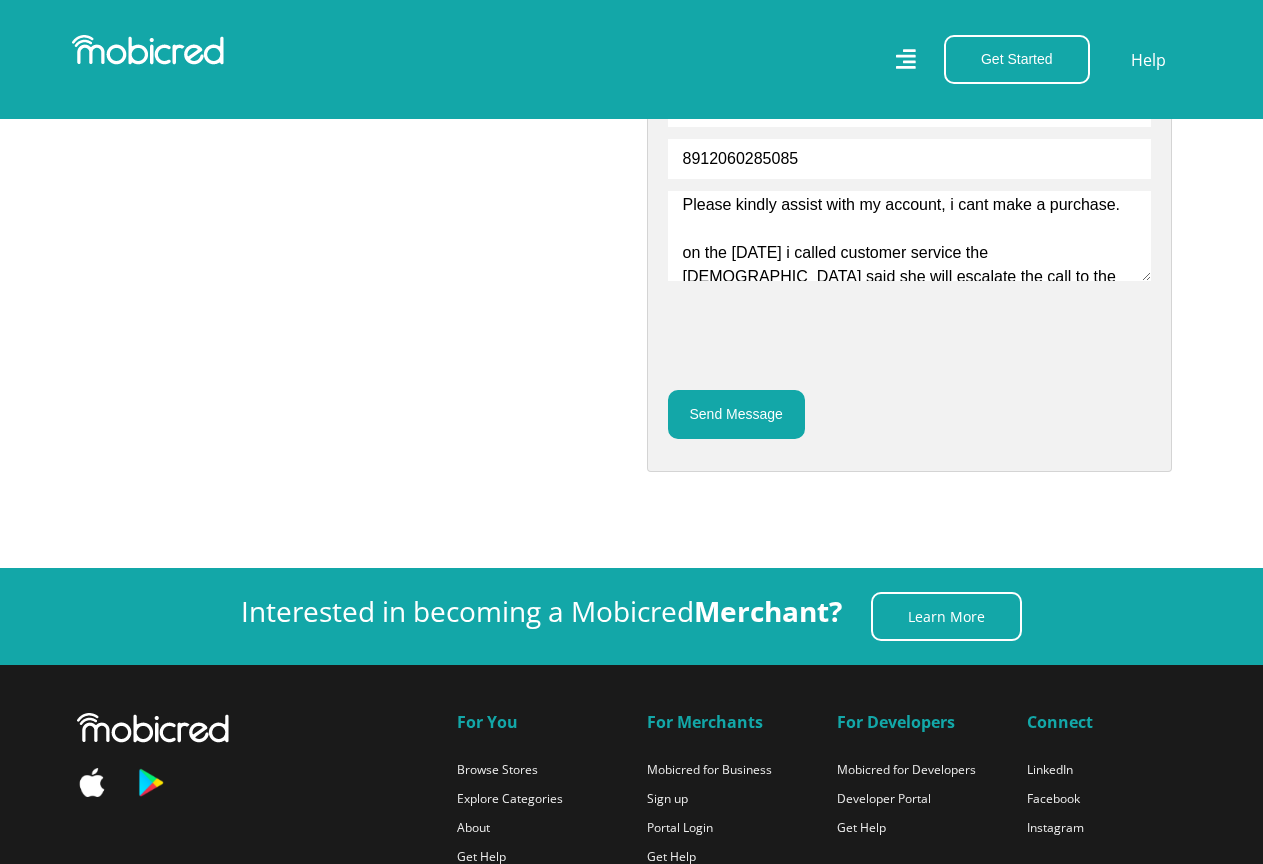 click on "Please kindly assist with my account, i cant make a purchase.
on the [DATE] i called customer service the [DEMOGRAPHIC_DATA] said she will escalate the call to the relevant department as i have to approve a debit check mandate." at bounding box center (909, 236) 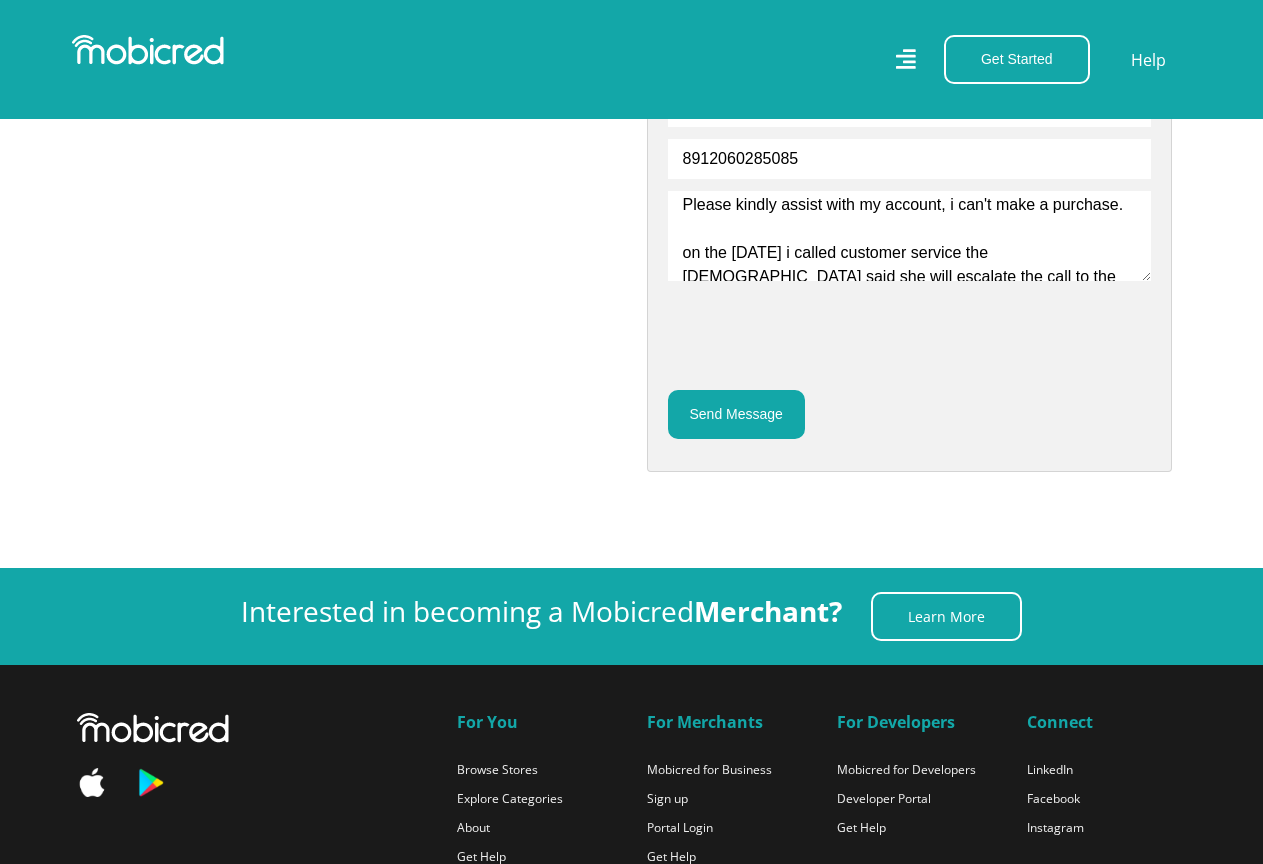 click on "Please kindly assist with my account, i can't make a purchase.
on the [DATE] i called customer service the [DEMOGRAPHIC_DATA] said she will escalate the call to the relevant department as i have to approve a debit check mandate." at bounding box center [909, 236] 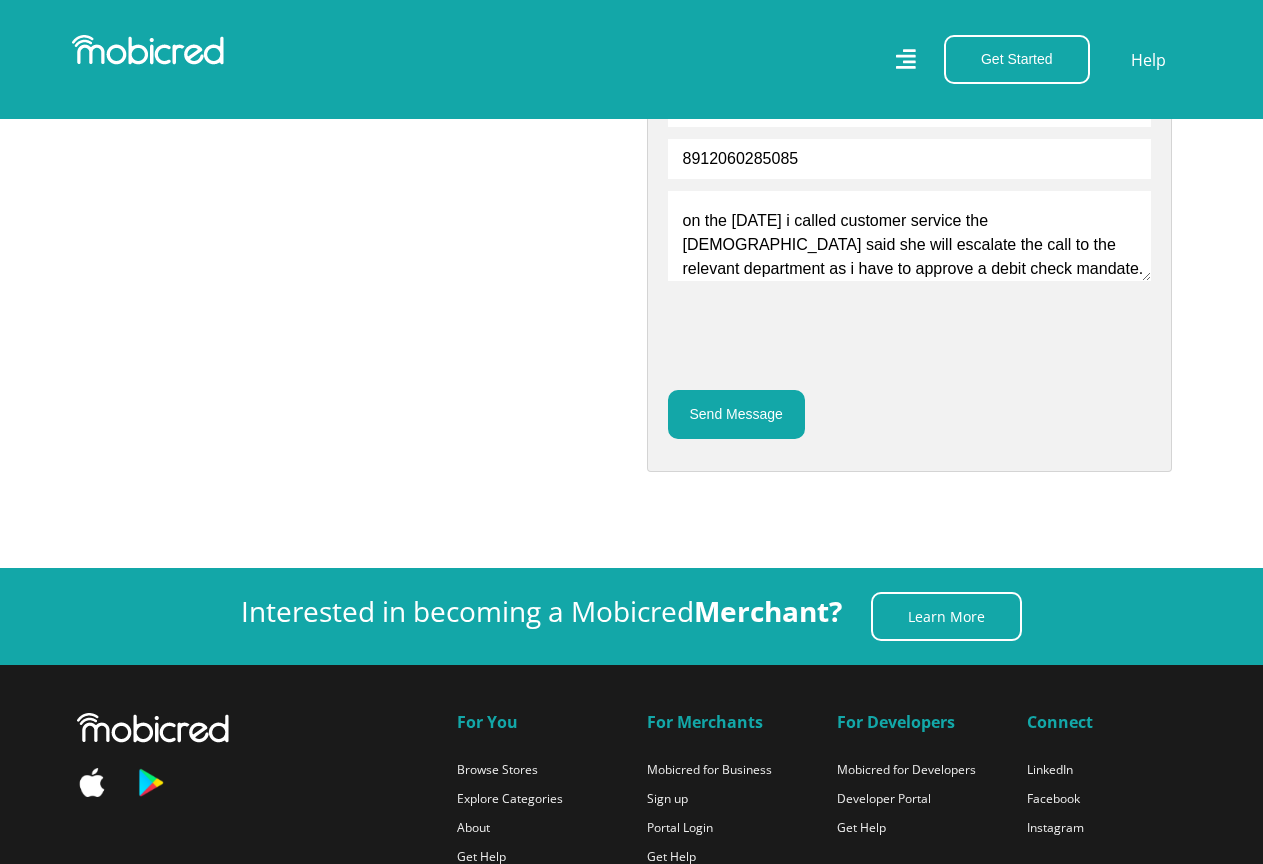 scroll, scrollTop: 34, scrollLeft: 0, axis: vertical 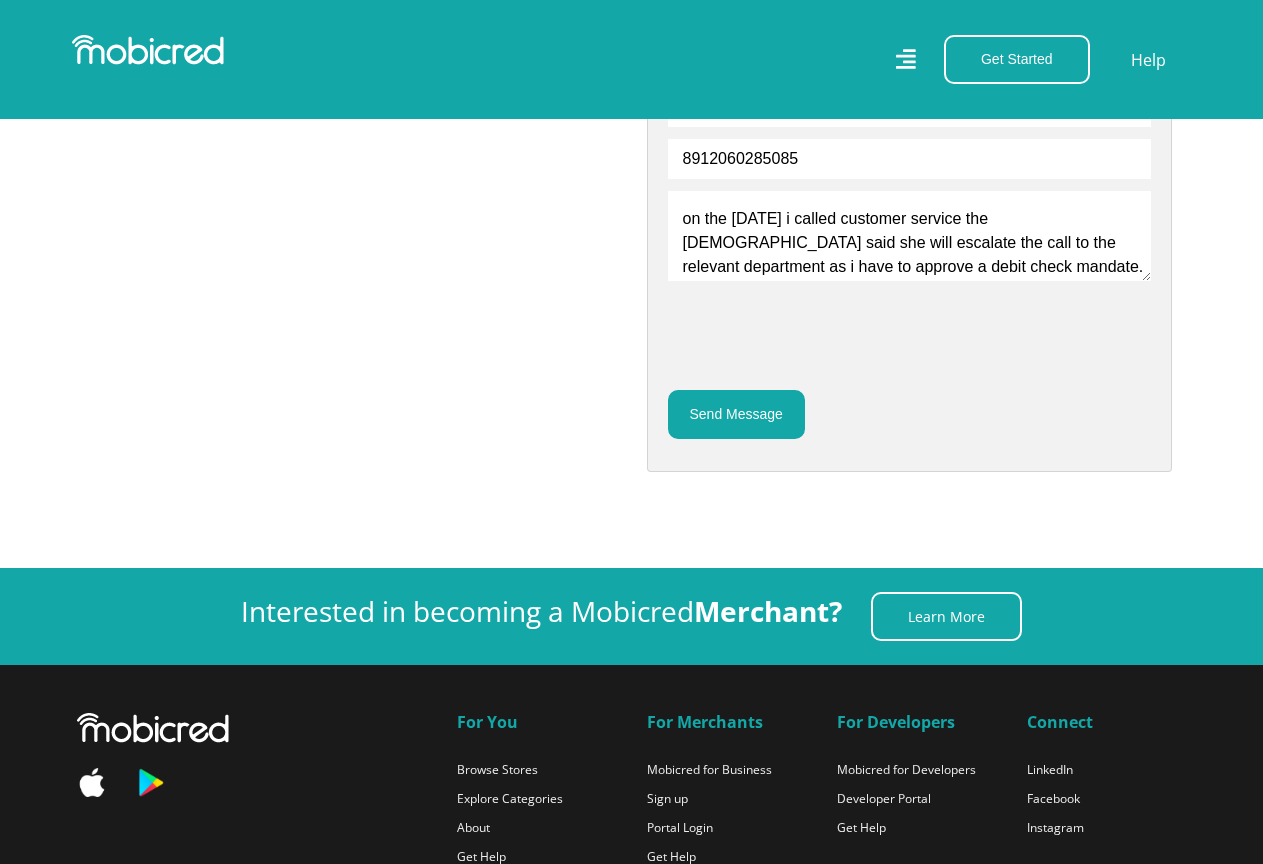 click on "Please kindly assist with my account, i can't make a purchase.
on the [DATE] i called customer service the [DEMOGRAPHIC_DATA] said she will escalate the call to the relevant department as i have to approve a debit check mandate." at bounding box center (909, 236) 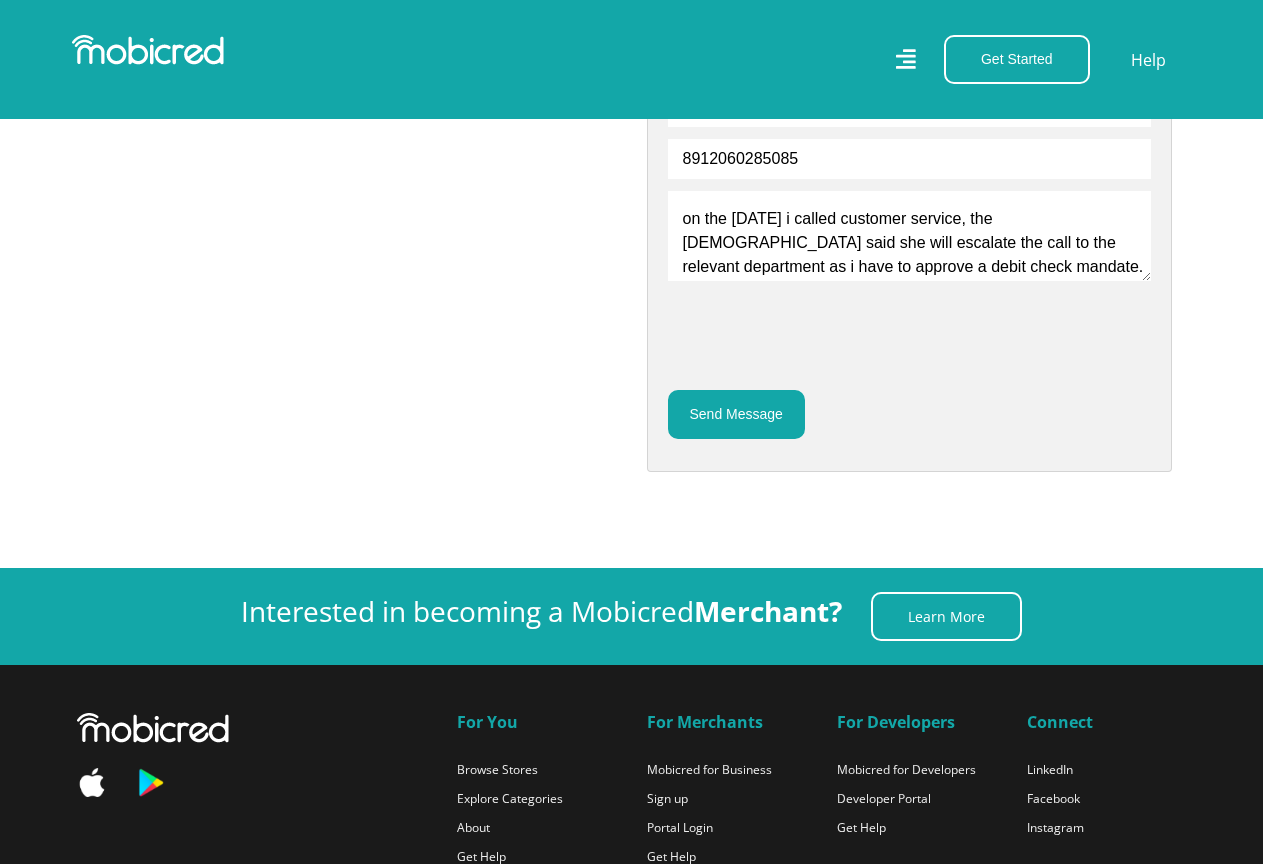 drag, startPoint x: 1016, startPoint y: 259, endPoint x: 1059, endPoint y: 265, distance: 43.416588 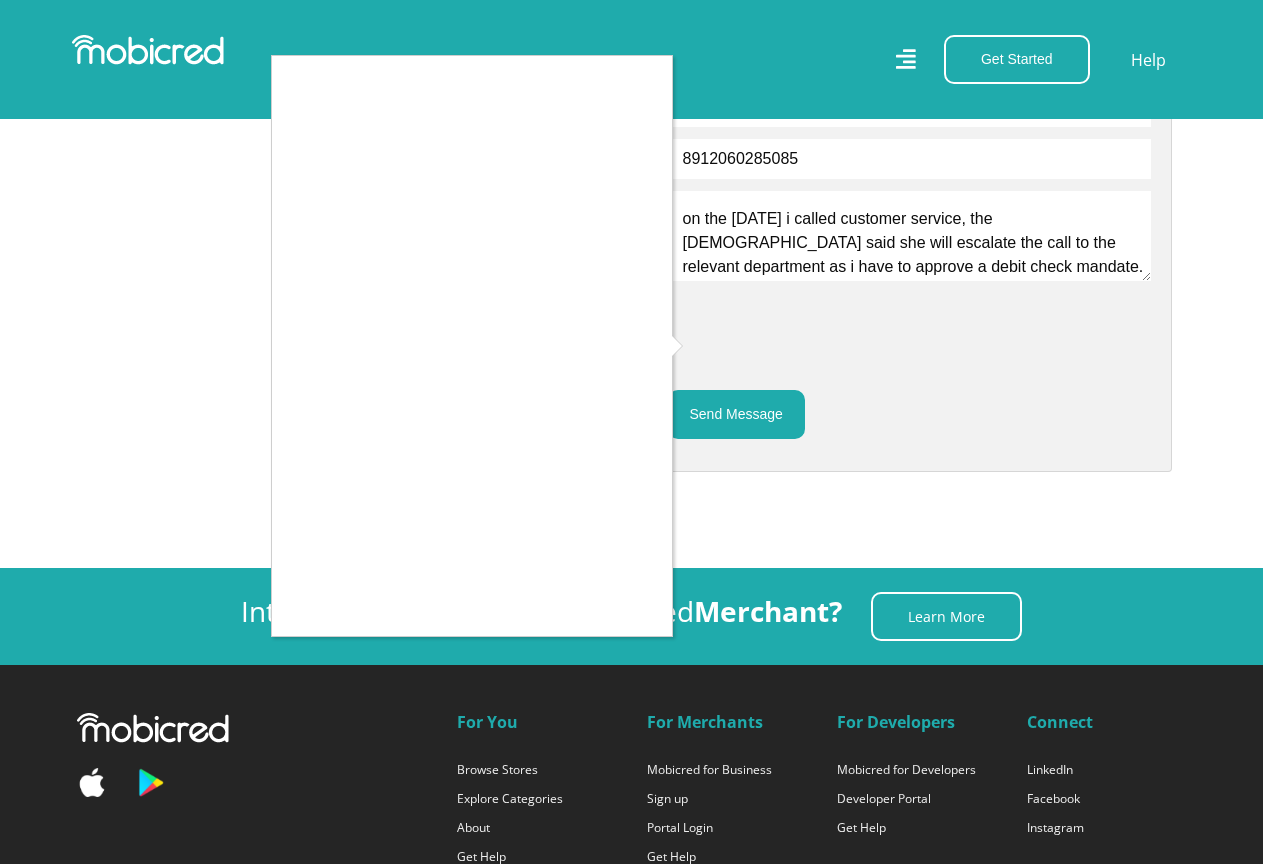 click at bounding box center [631, 432] 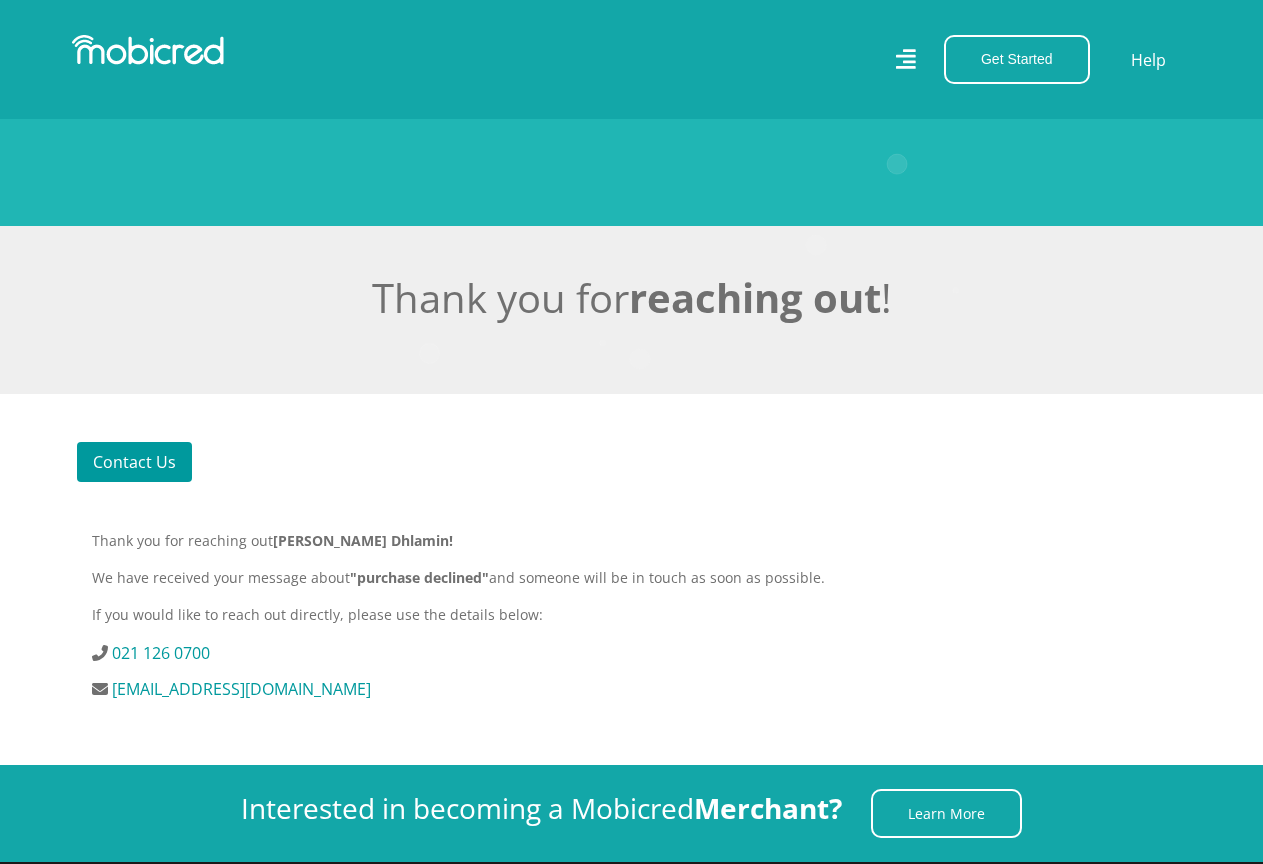 scroll, scrollTop: 300, scrollLeft: 0, axis: vertical 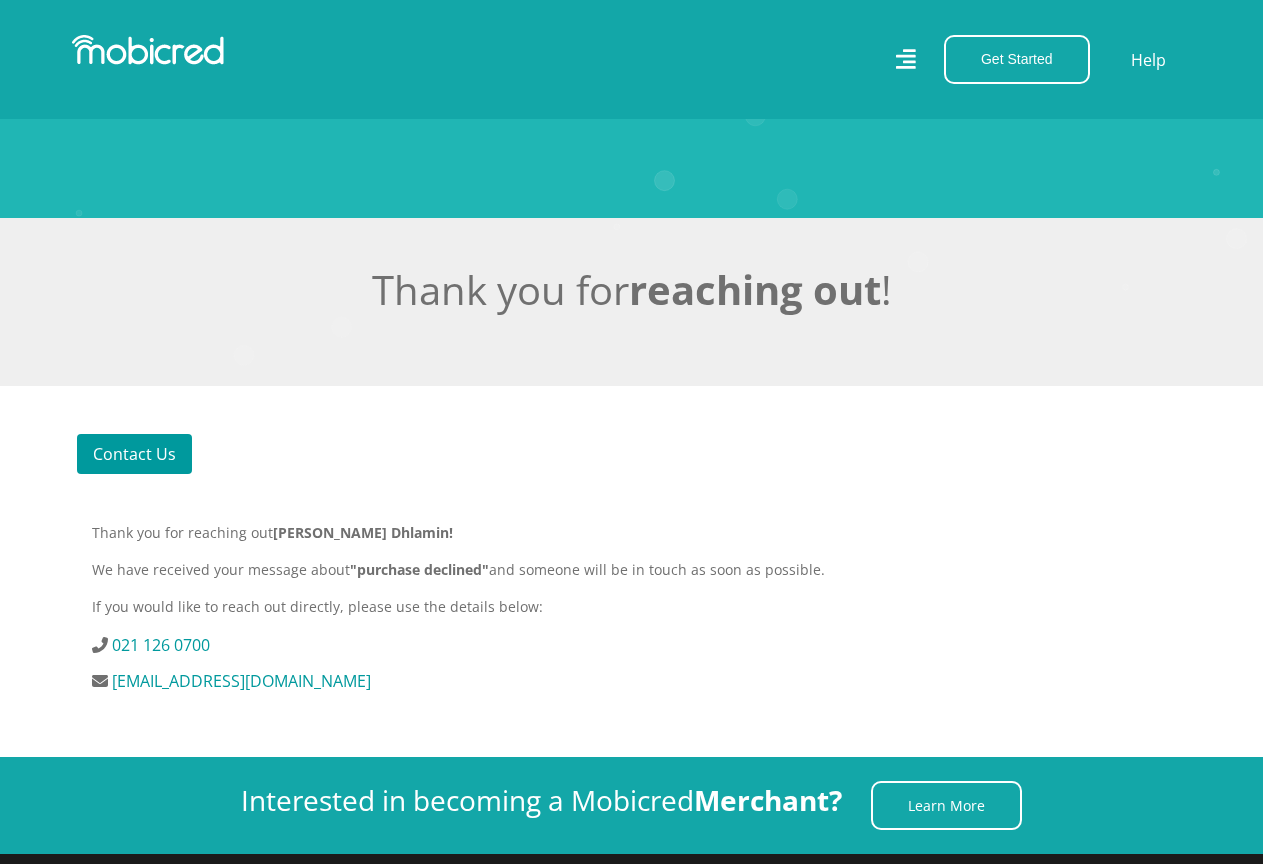 drag, startPoint x: 366, startPoint y: 690, endPoint x: 96, endPoint y: 696, distance: 270.06665 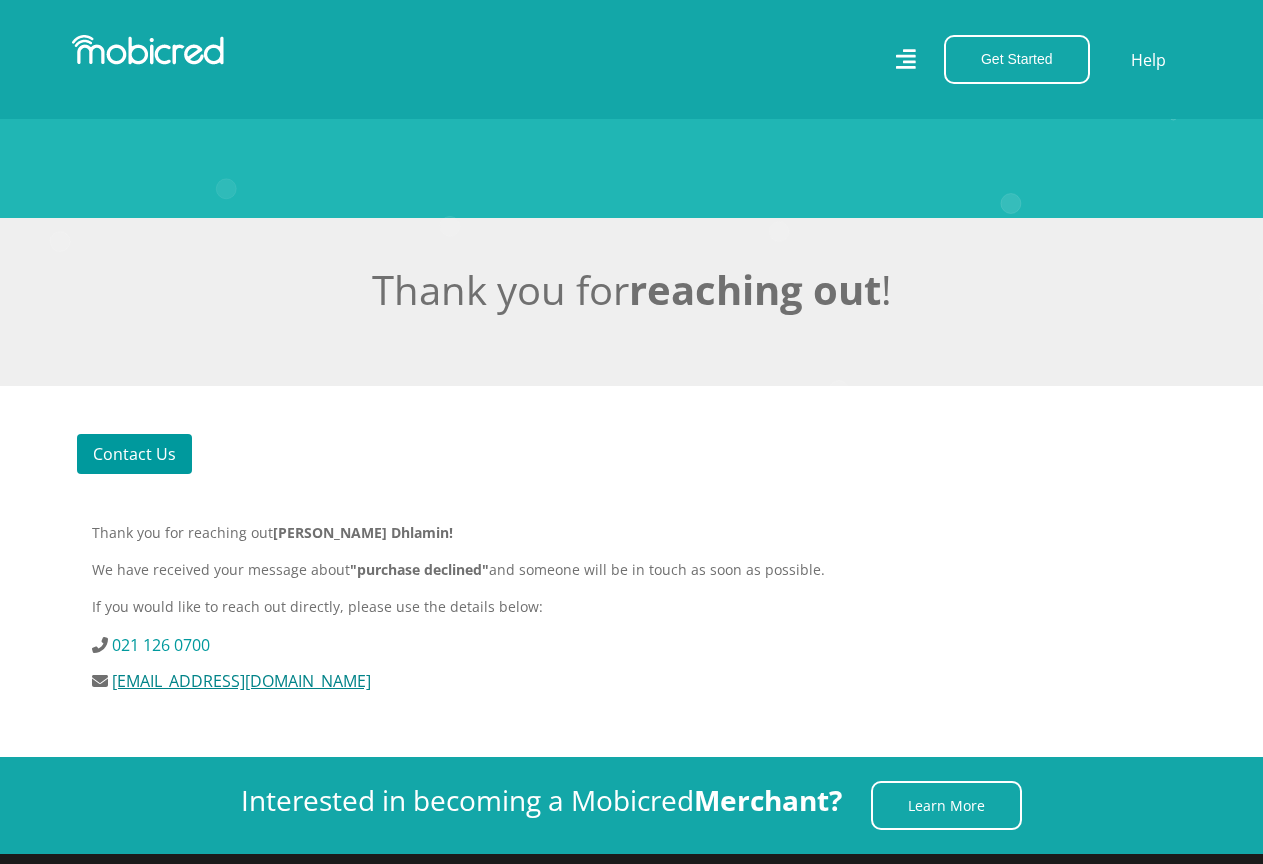 copy on "[EMAIL_ADDRESS][DOMAIN_NAME]" 